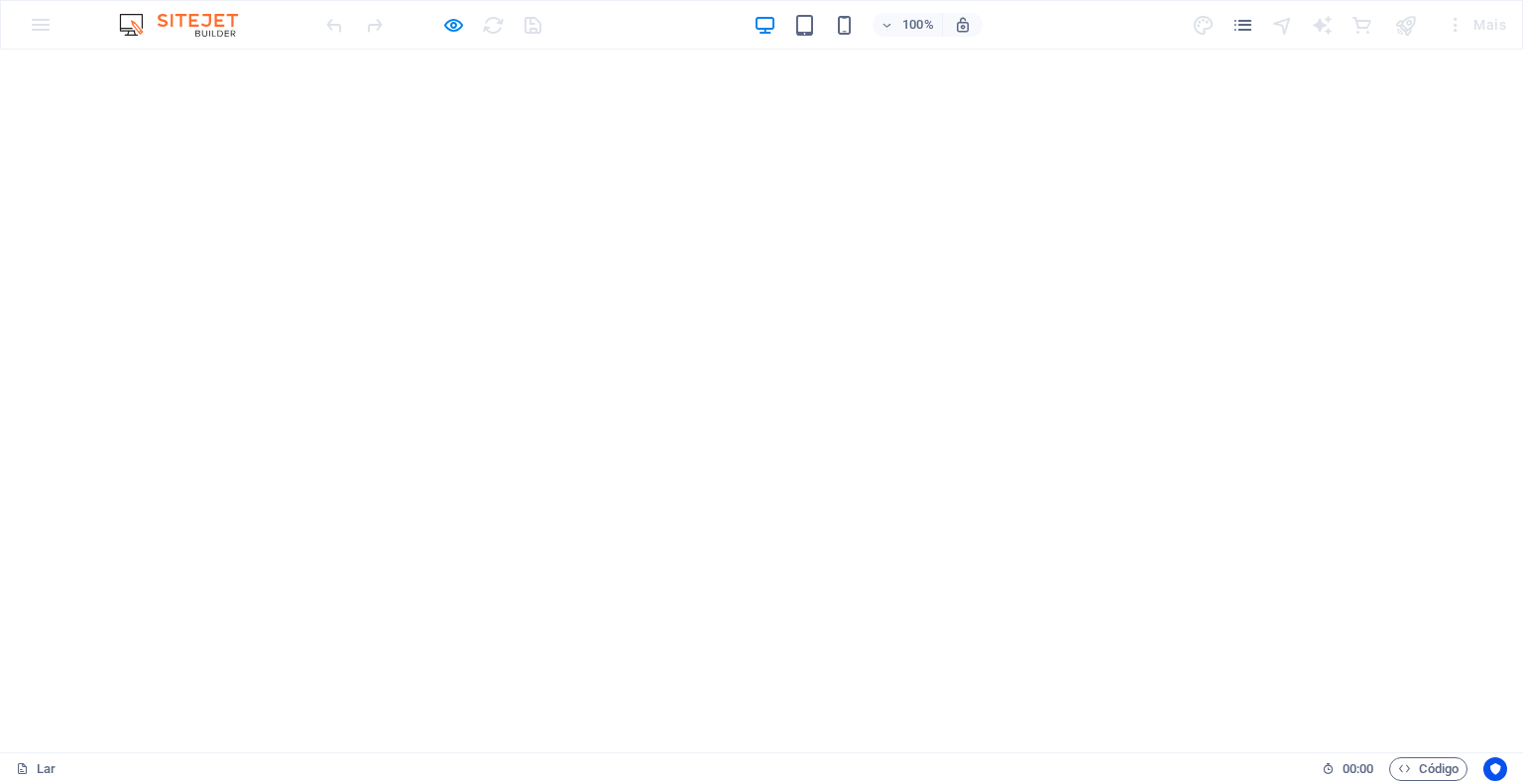 scroll, scrollTop: 0, scrollLeft: 0, axis: both 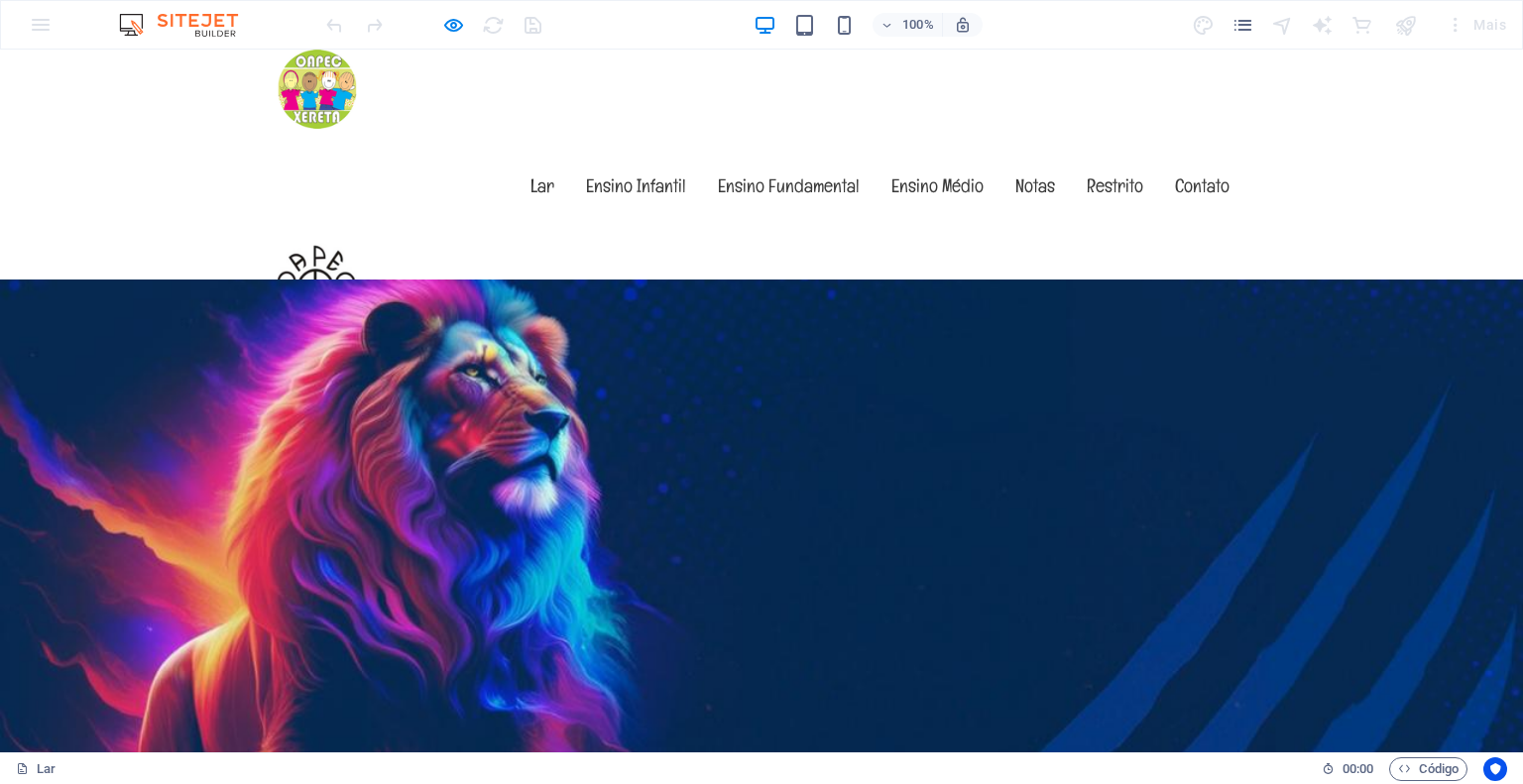 click on "exemplo.oapec.com.br" at bounding box center (885, 1606) 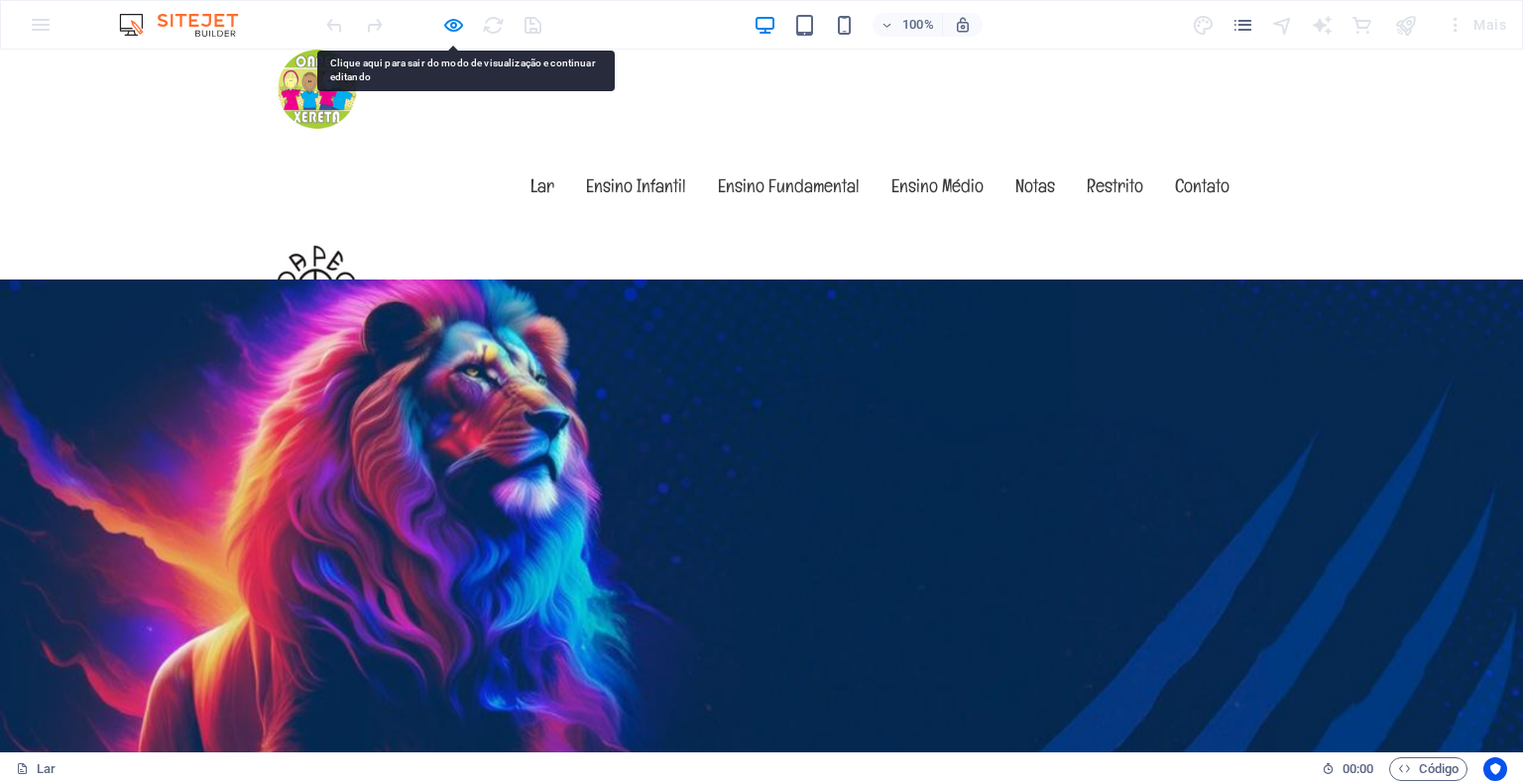 click on "Bem-vindo ao" at bounding box center [561, 1606] 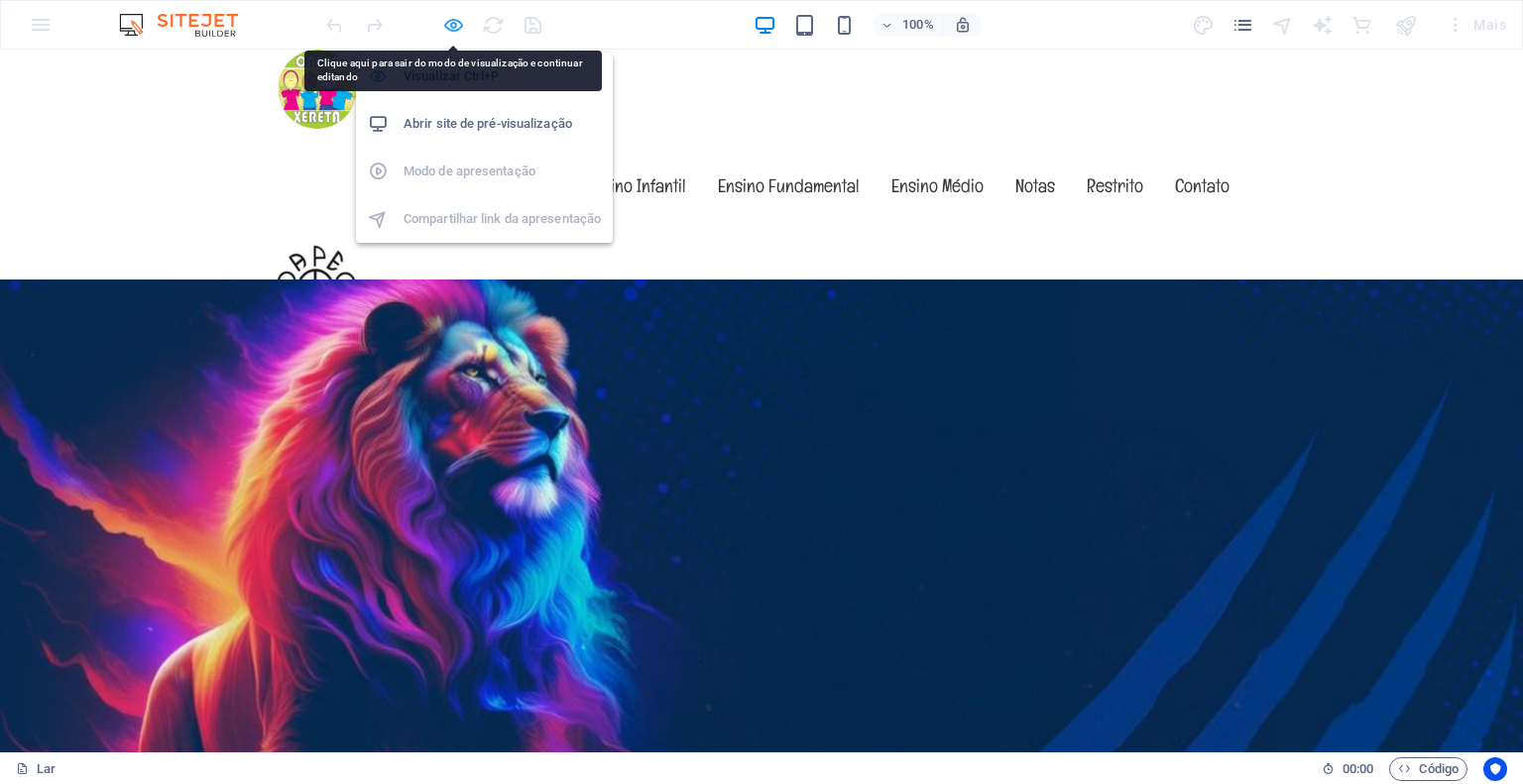 click at bounding box center (453, 25) 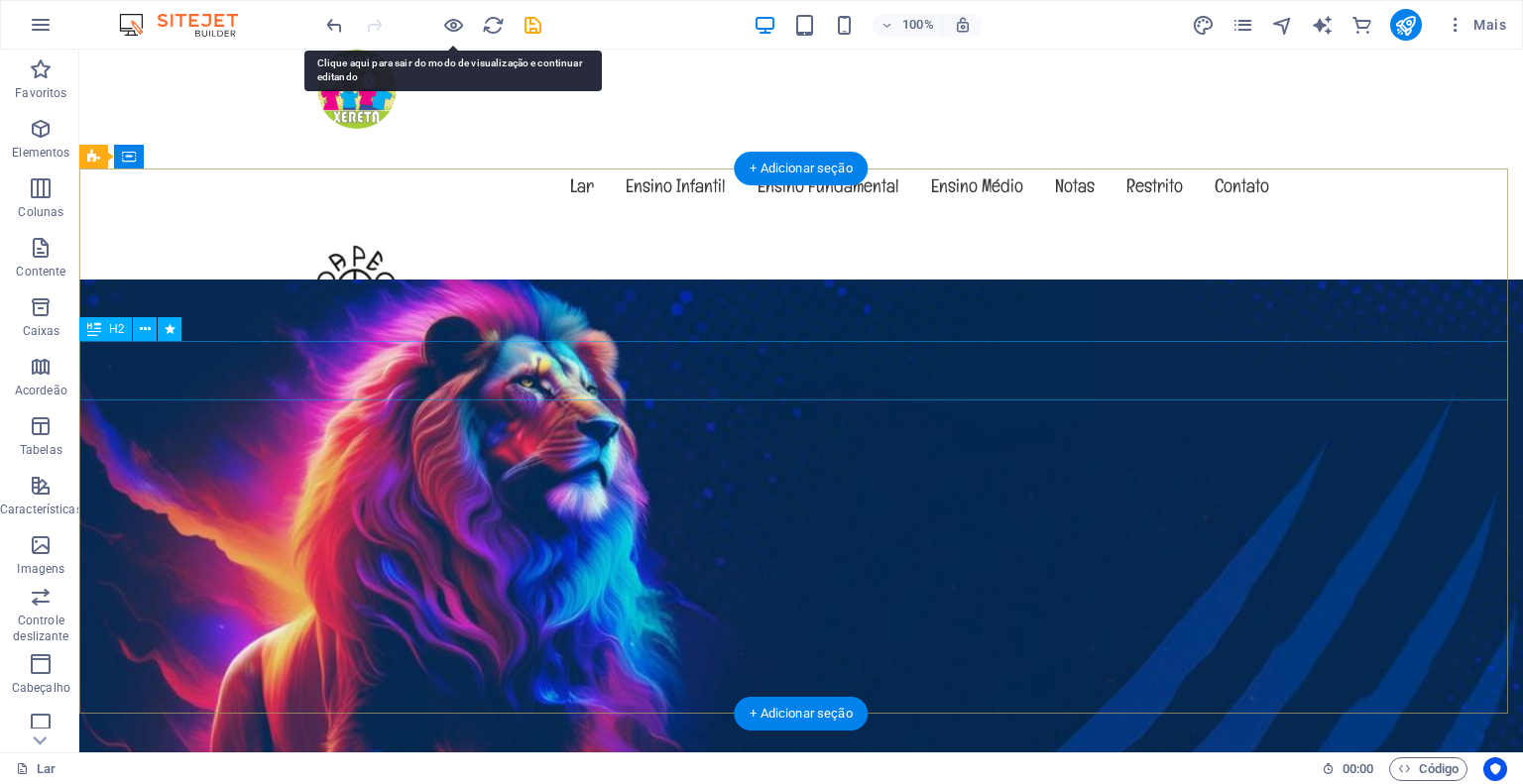 click on "Bem-vindo ao exemplo.example.com.br" at bounding box center [801, 1606] 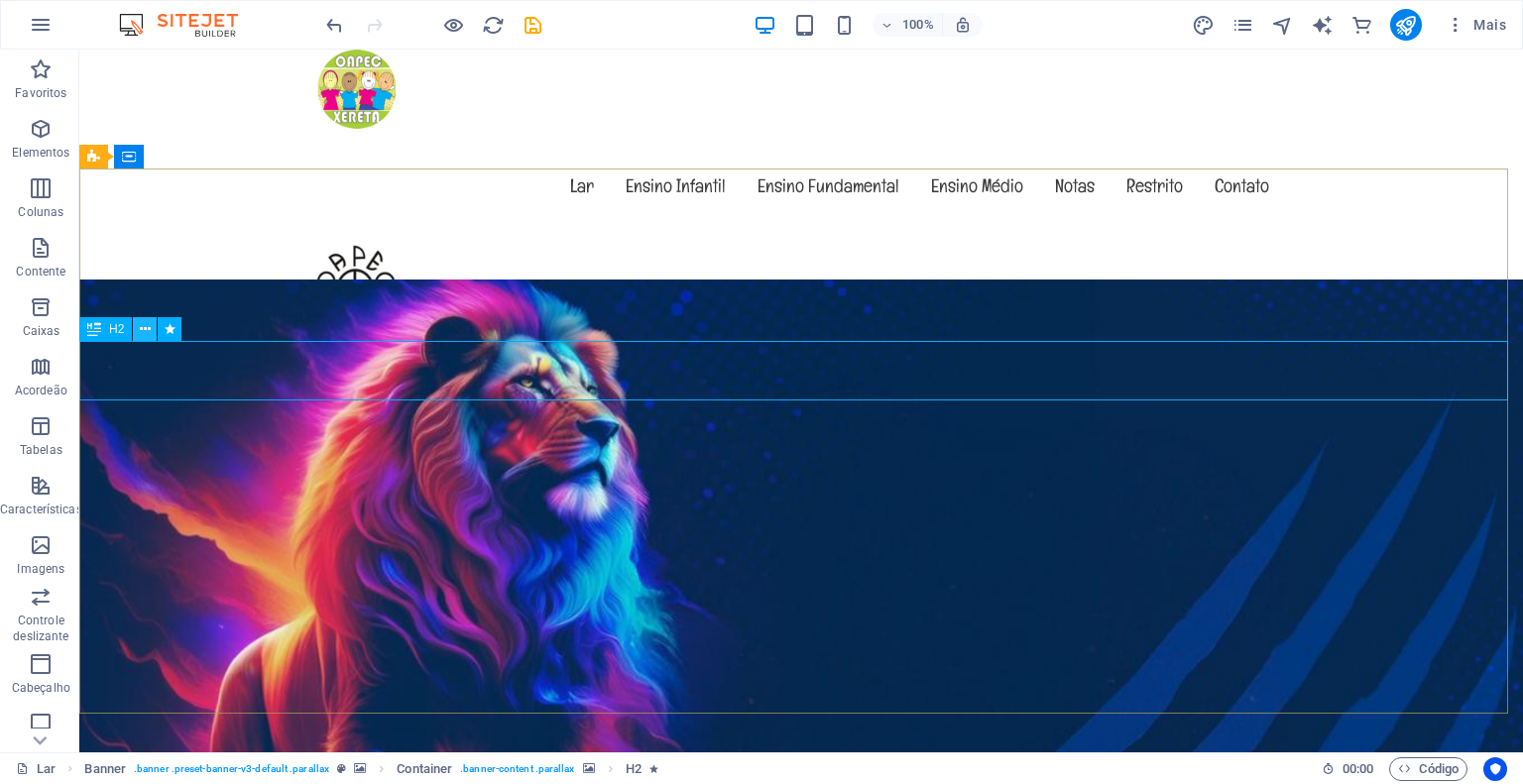 click at bounding box center (145, 329) 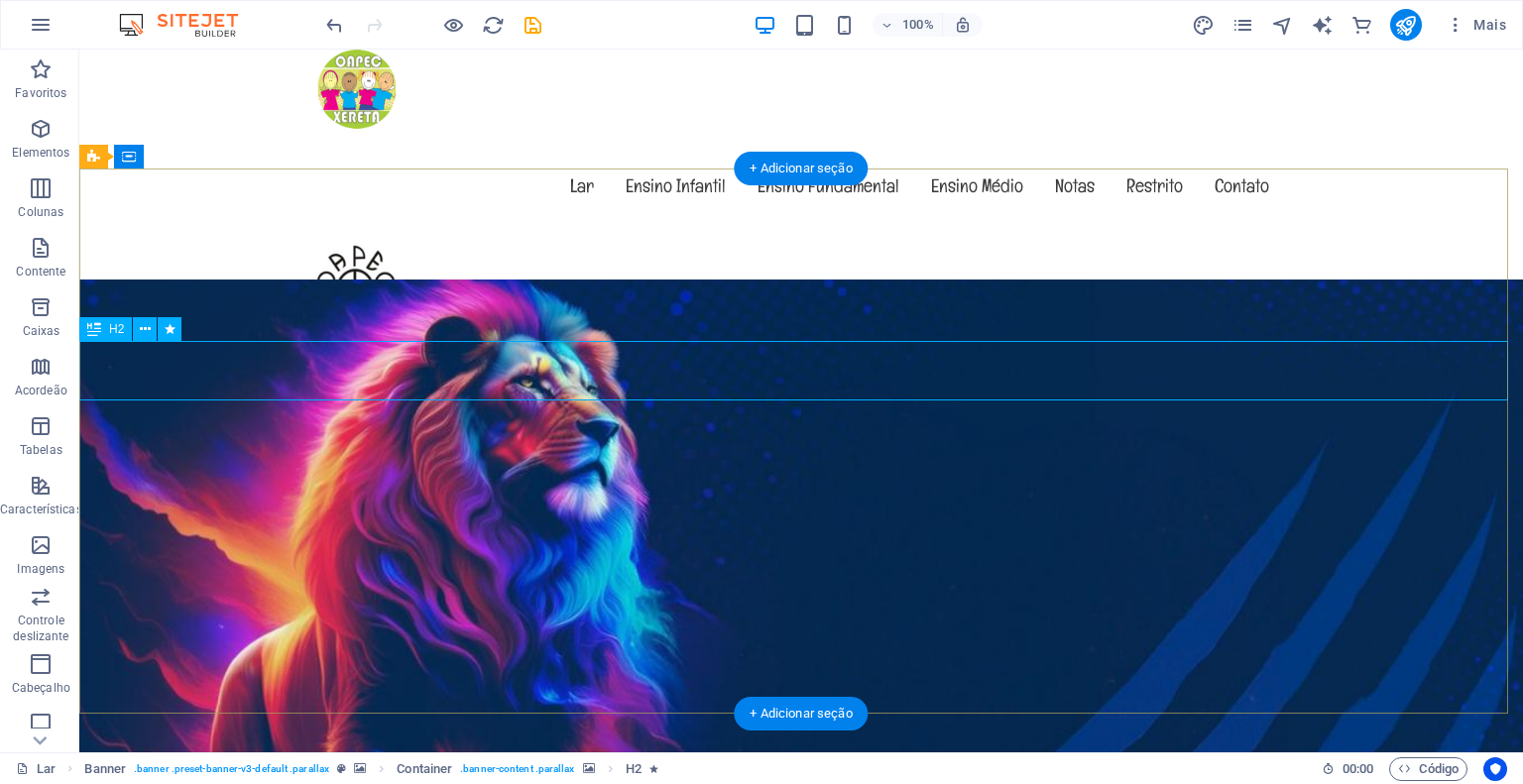click on "Bem-vindo ao exemplo.example.com.br" at bounding box center (801, 1606) 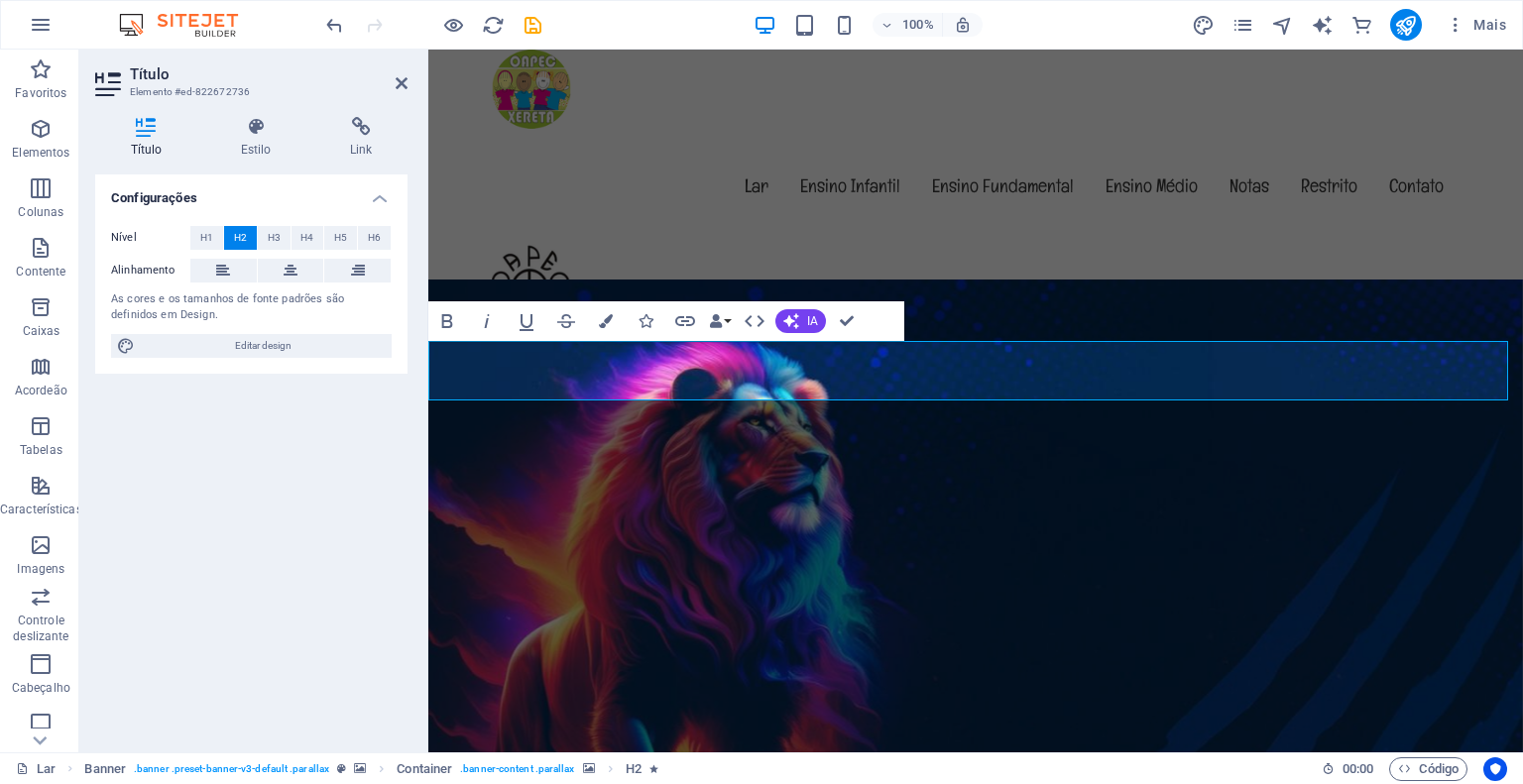 click at bounding box center (976, 1204) 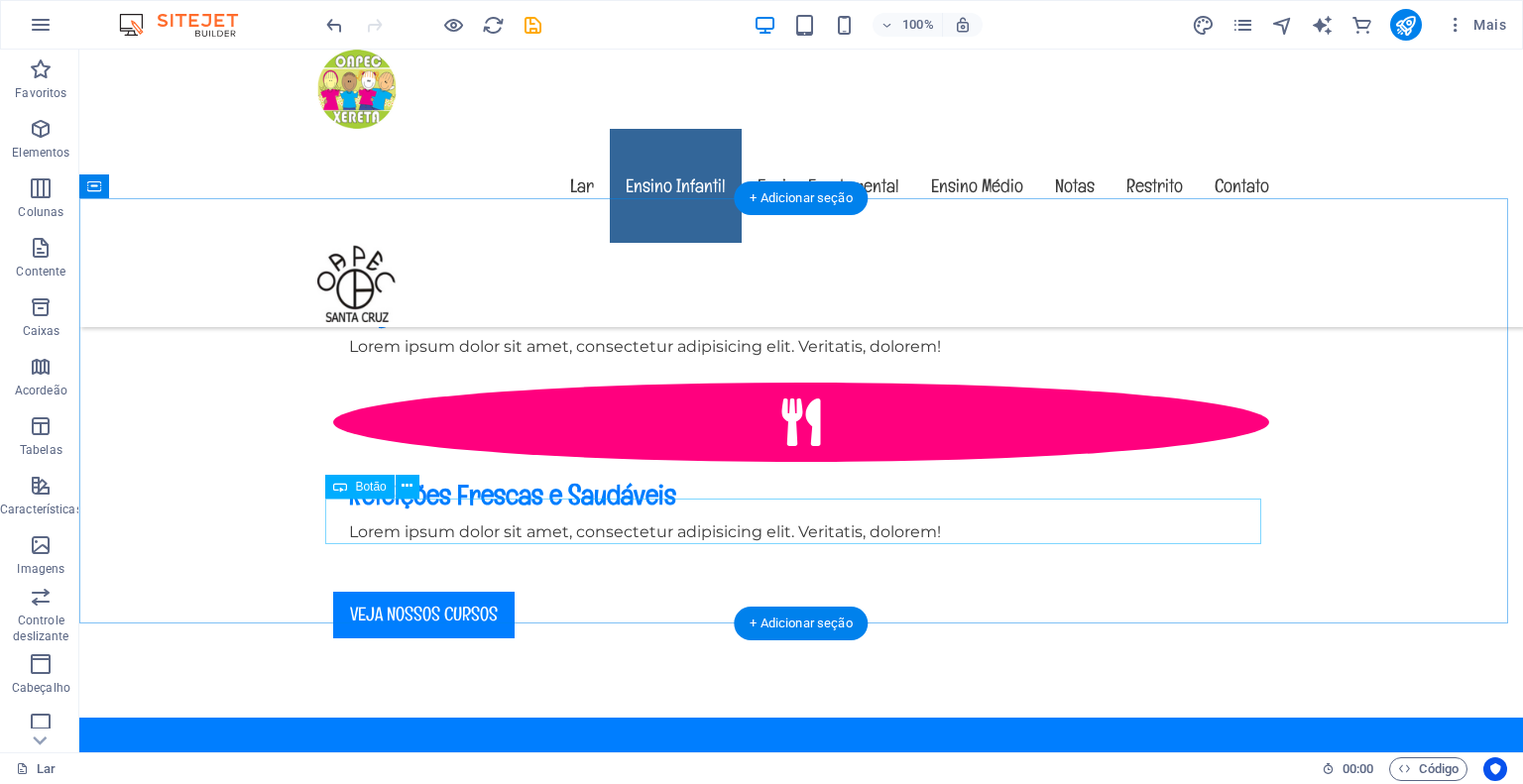 scroll, scrollTop: 1288, scrollLeft: 0, axis: vertical 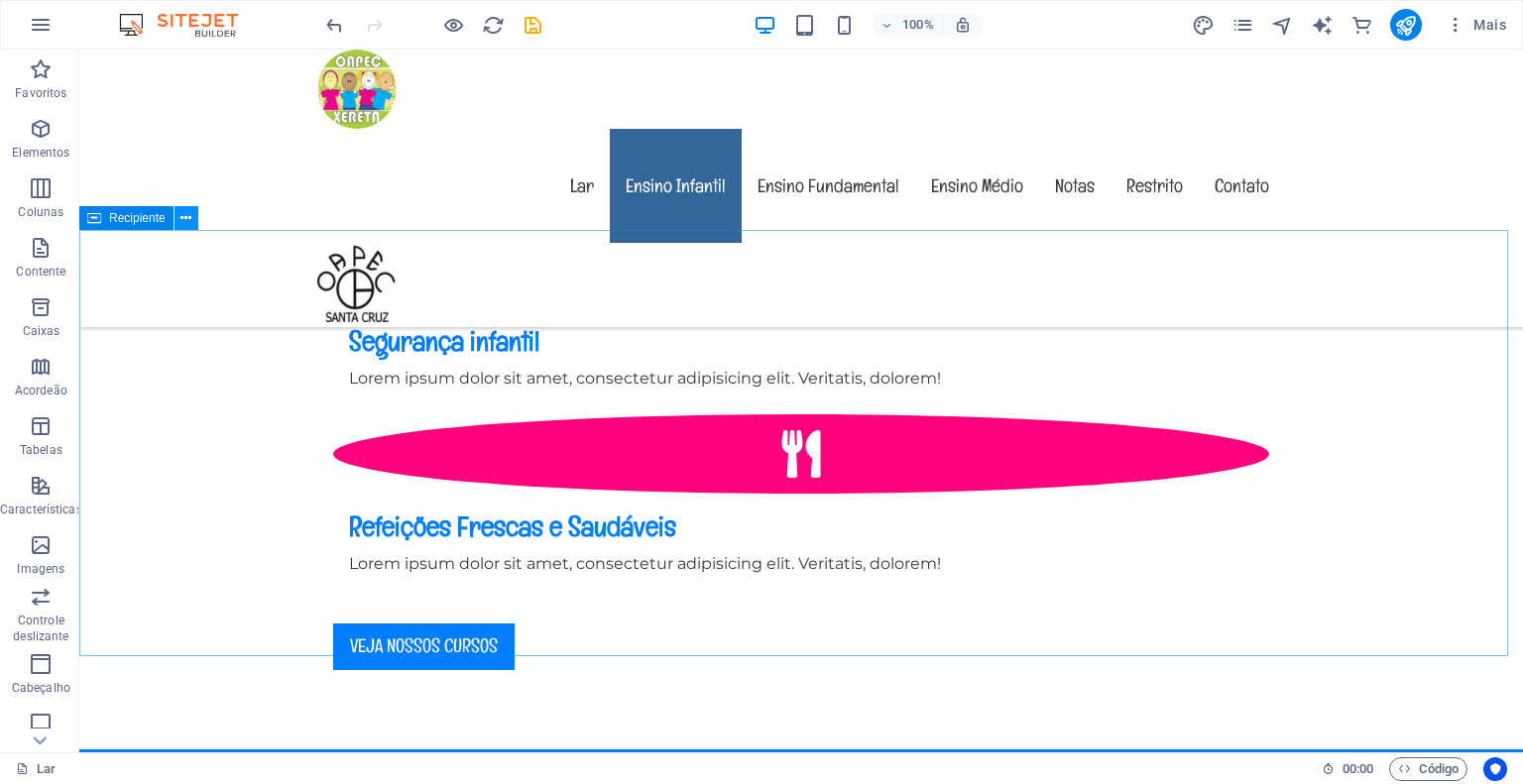 click at bounding box center (185, 218) 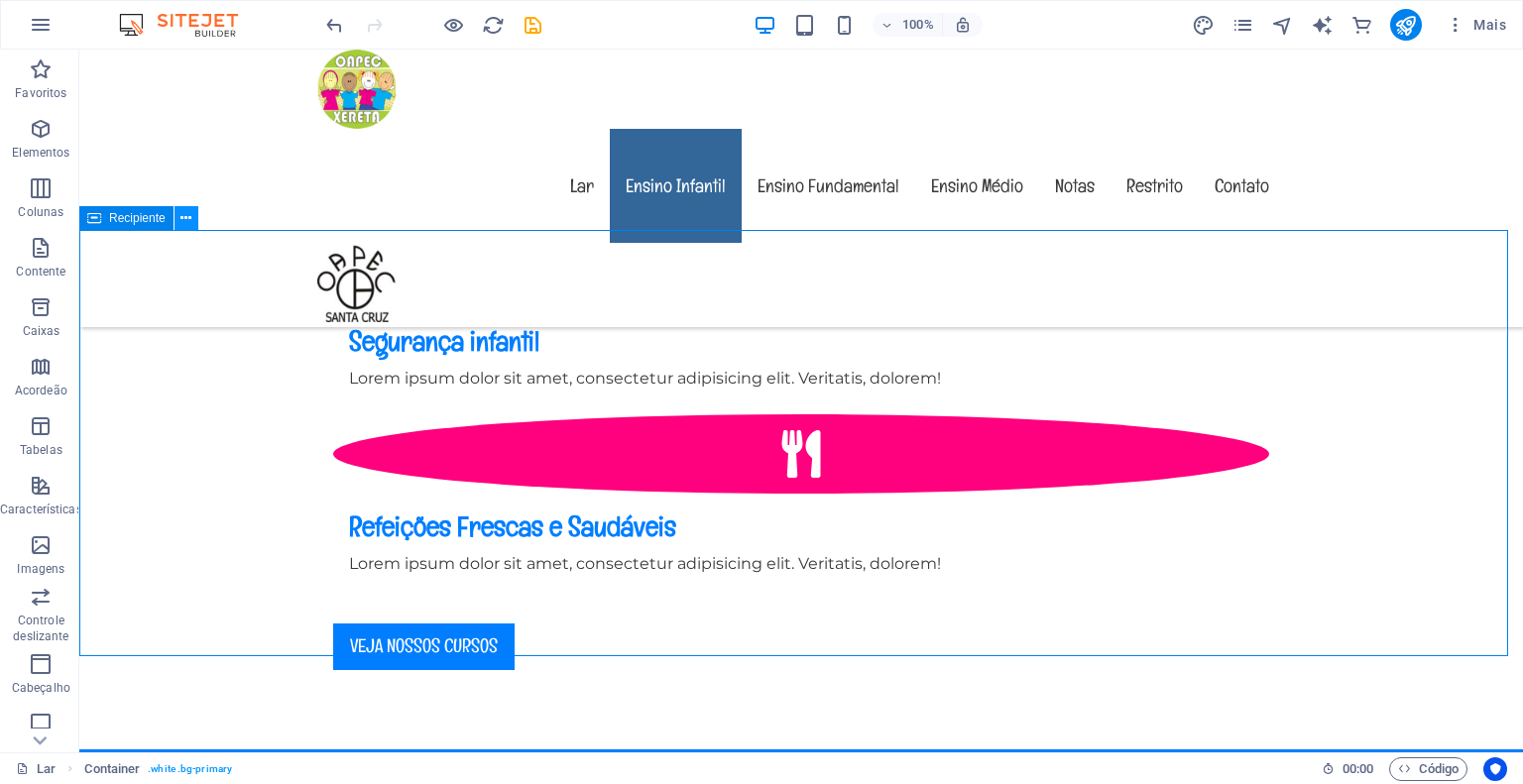 click at bounding box center (185, 218) 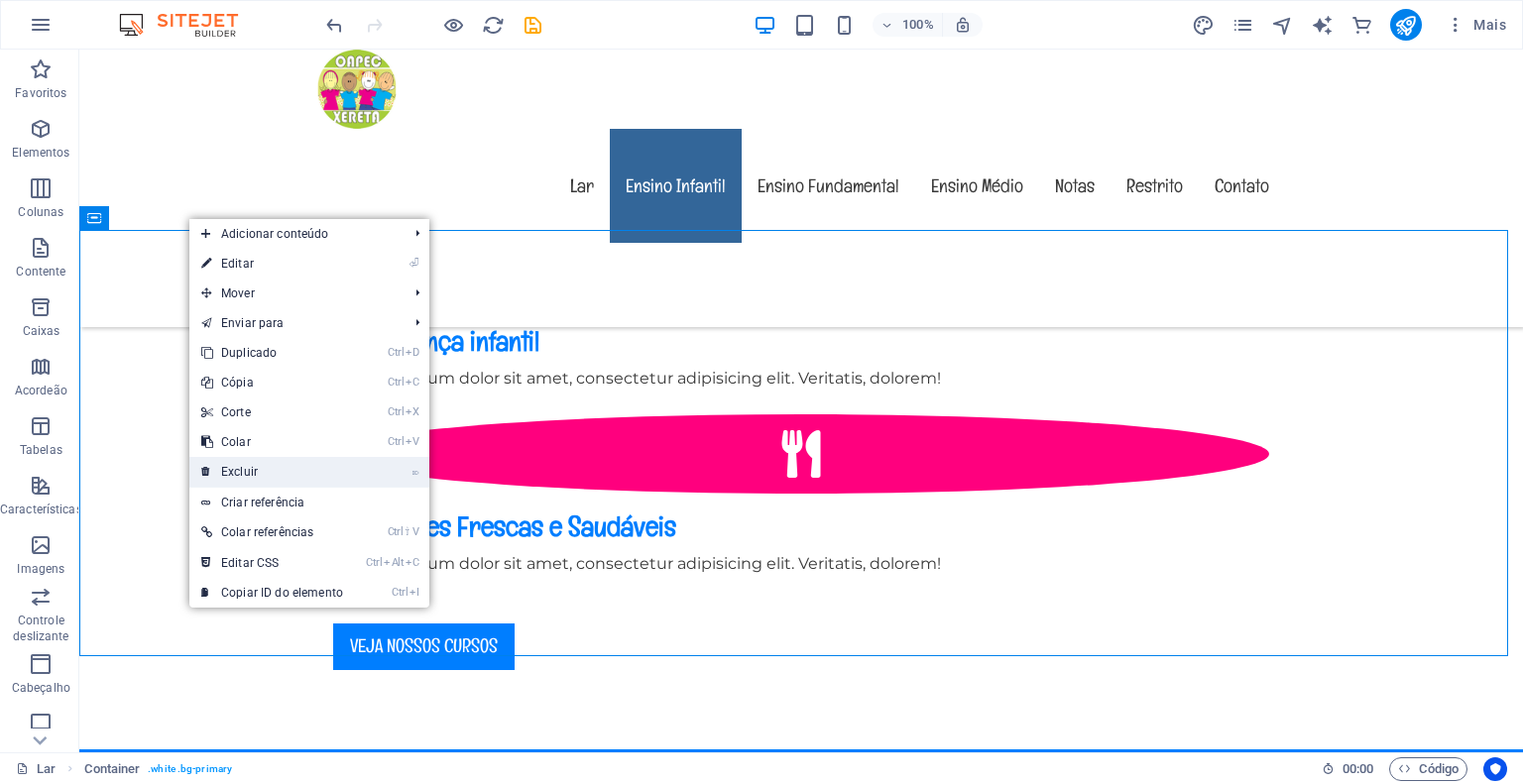 click on "Excluir" at bounding box center (239, 472) 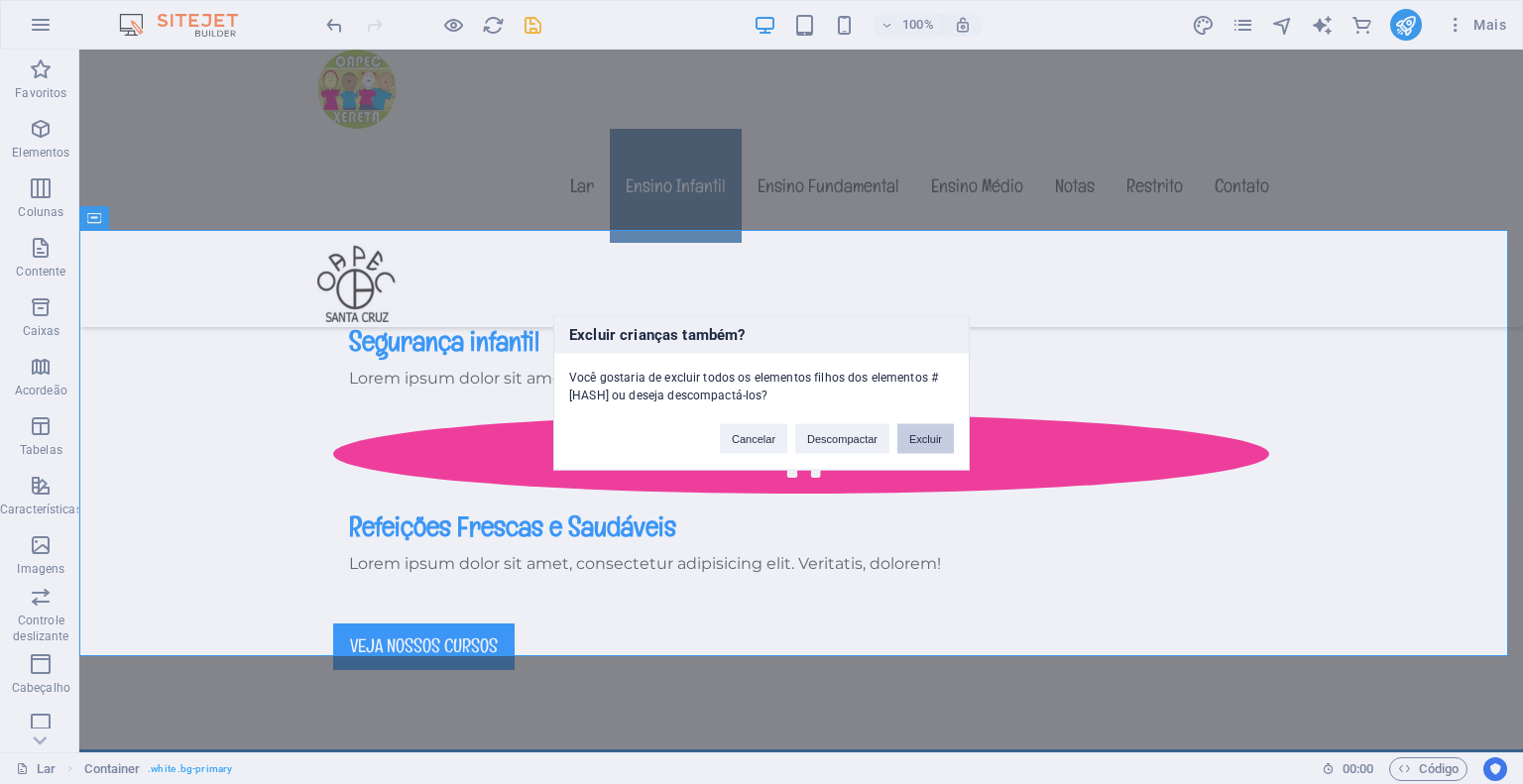 click on "Excluir" at bounding box center (925, 438) 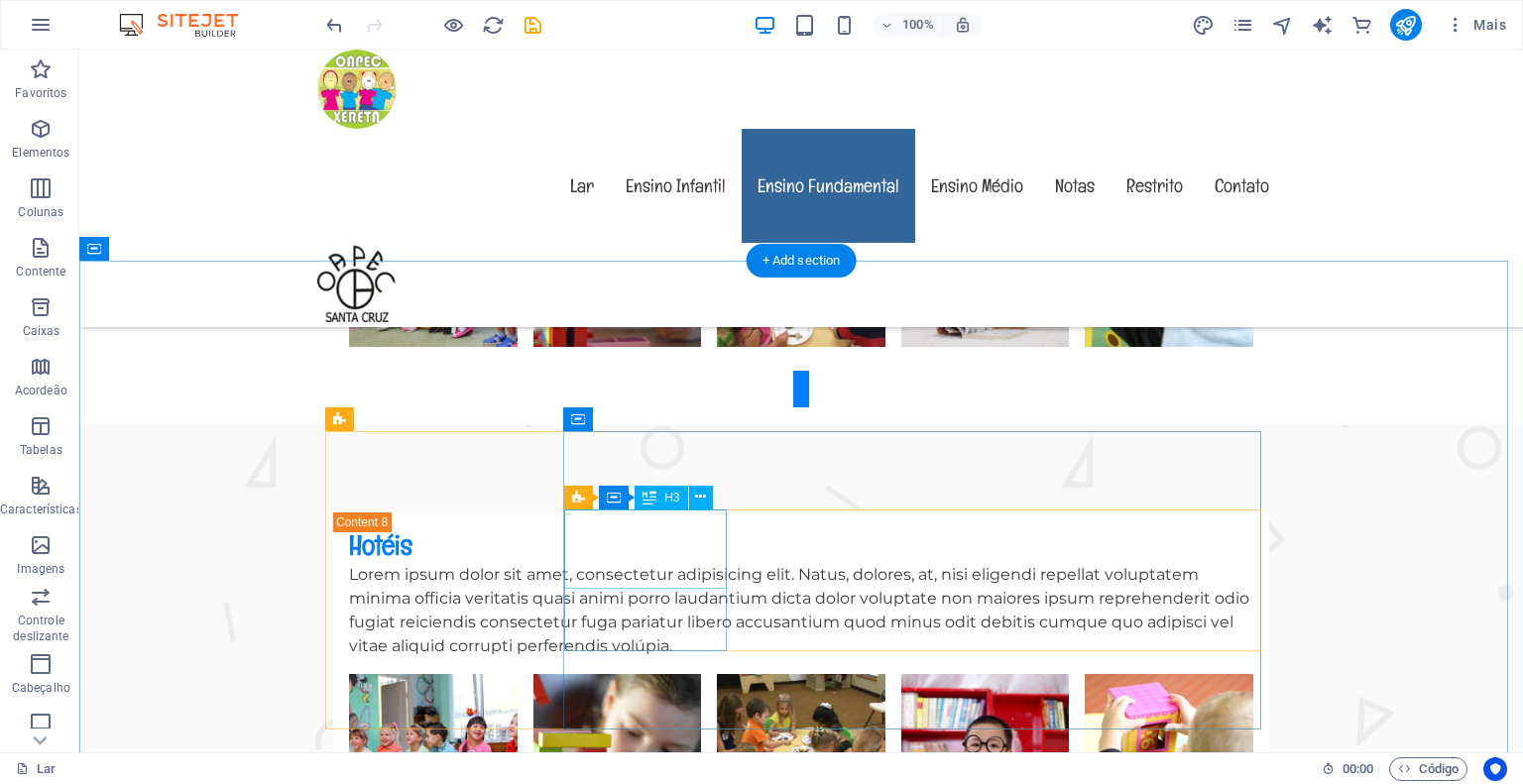 scroll, scrollTop: 5947, scrollLeft: 0, axis: vertical 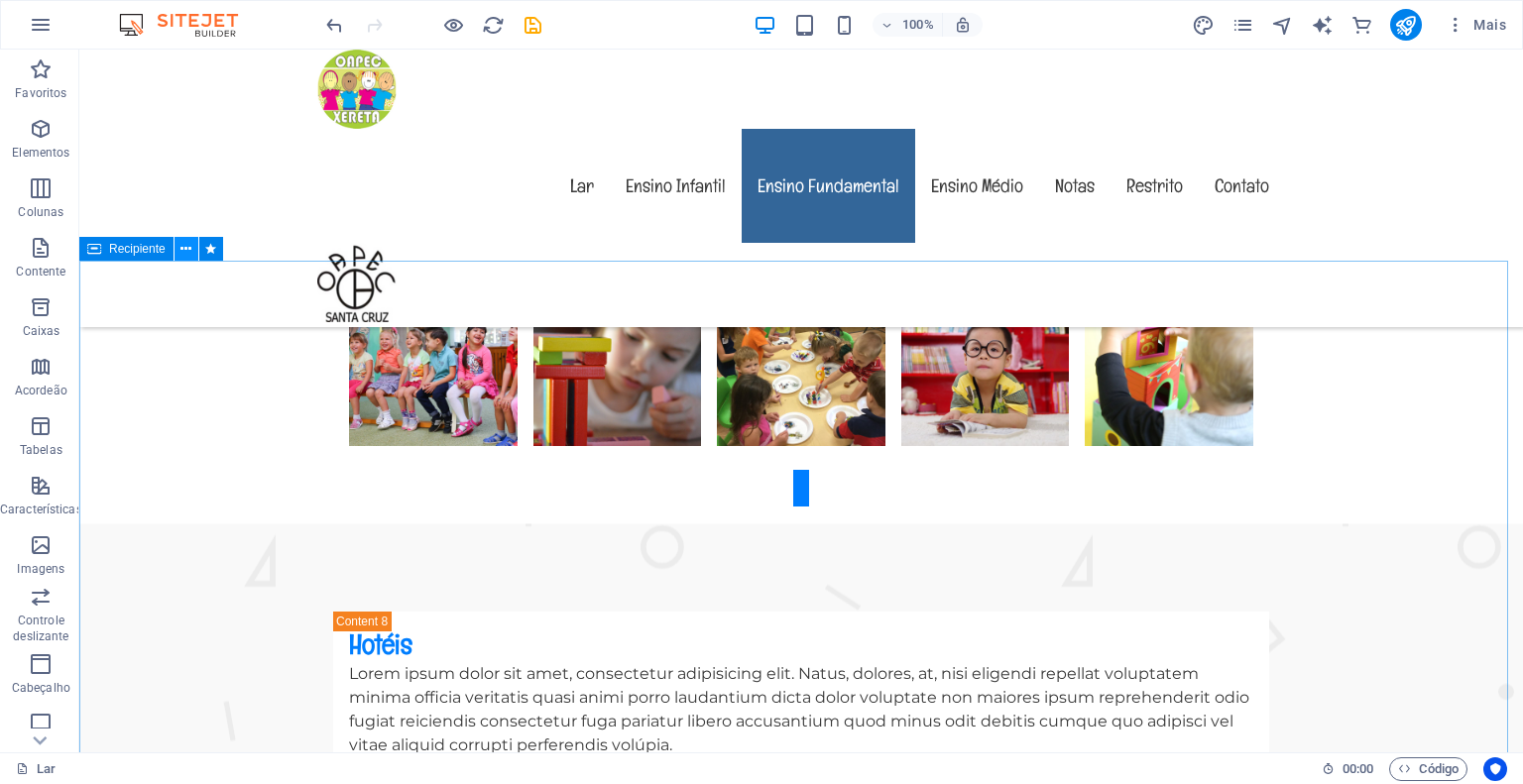 click at bounding box center [185, 249] 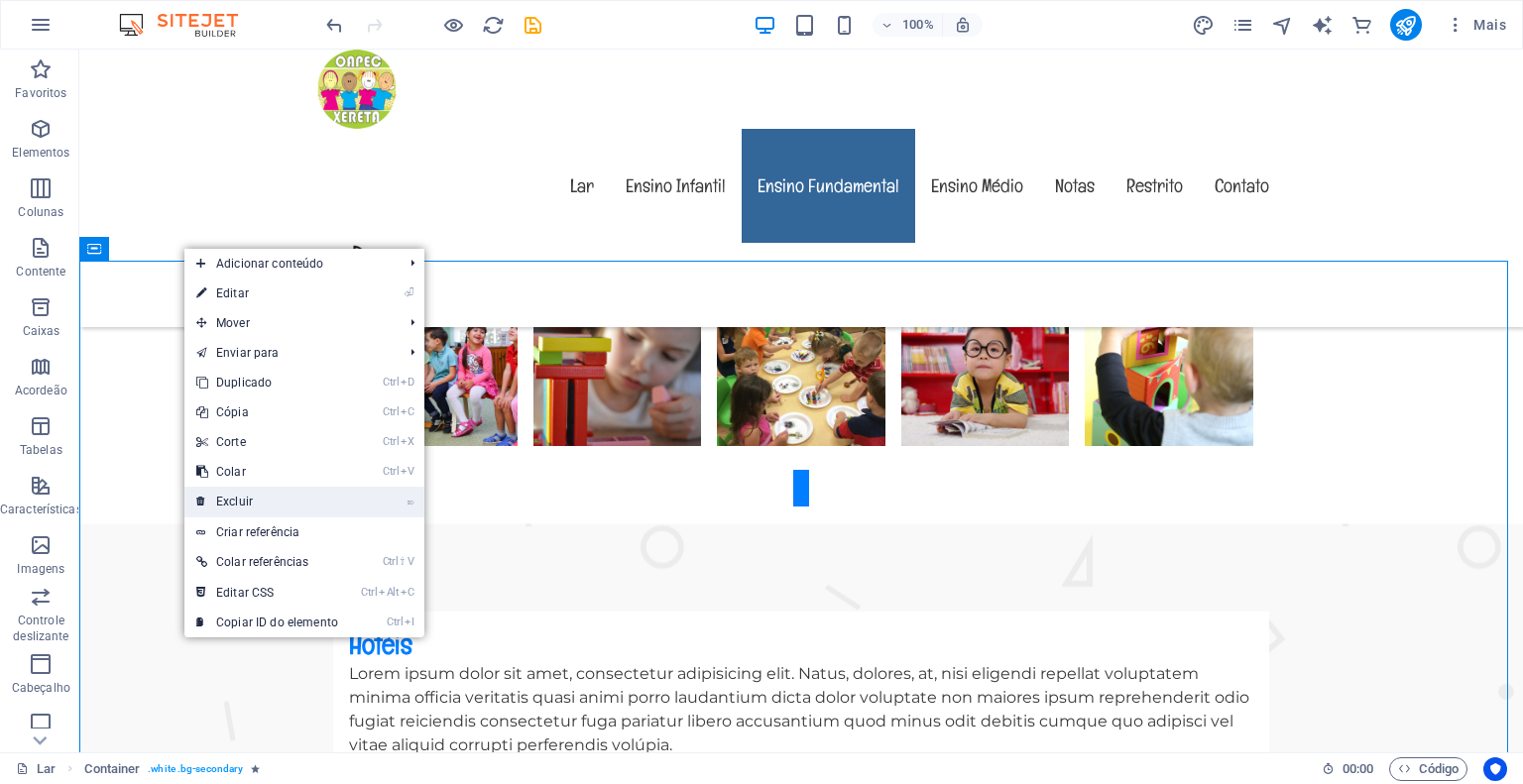 click on "Excluir" at bounding box center [234, 502] 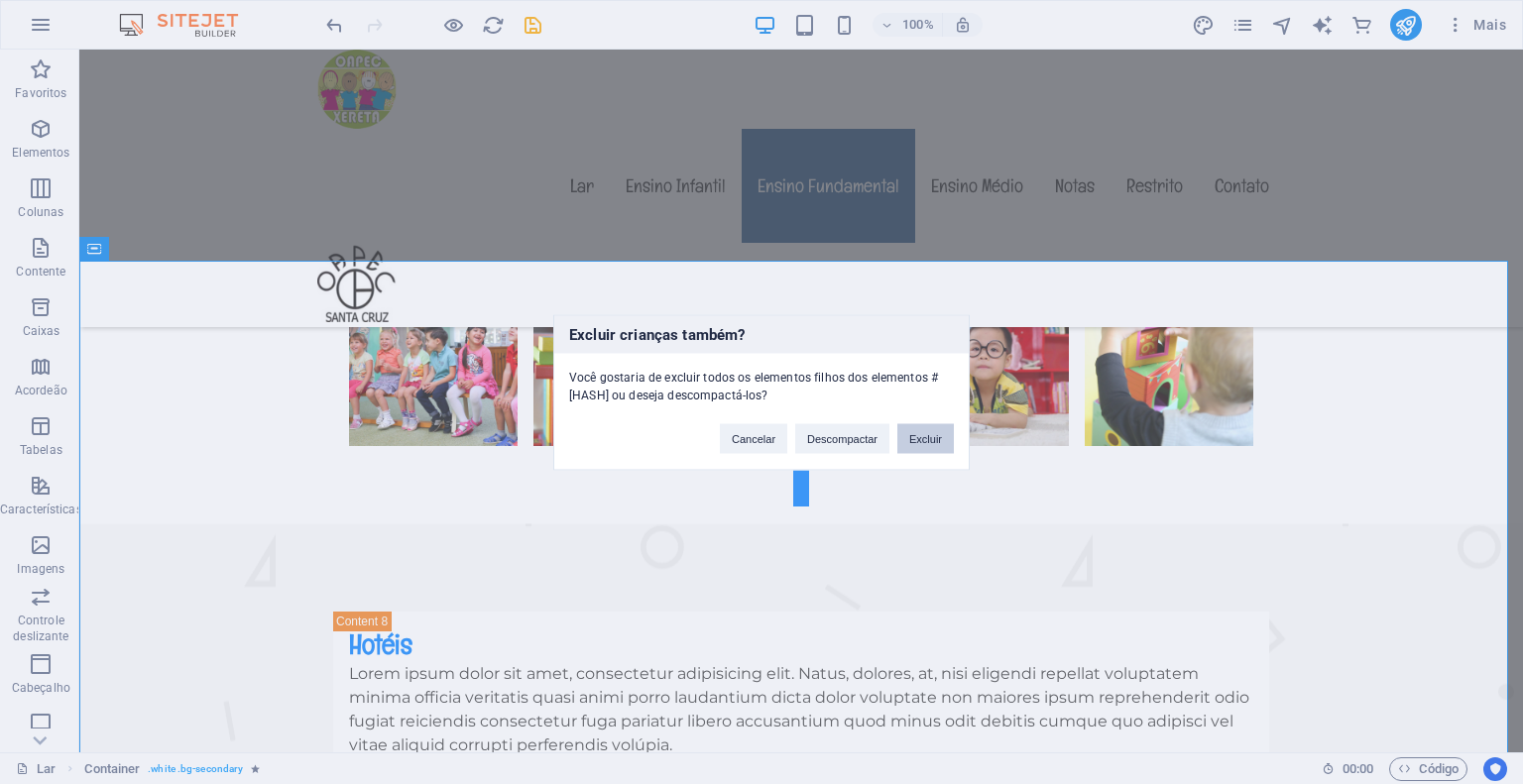 click on "Excluir" at bounding box center [925, 438] 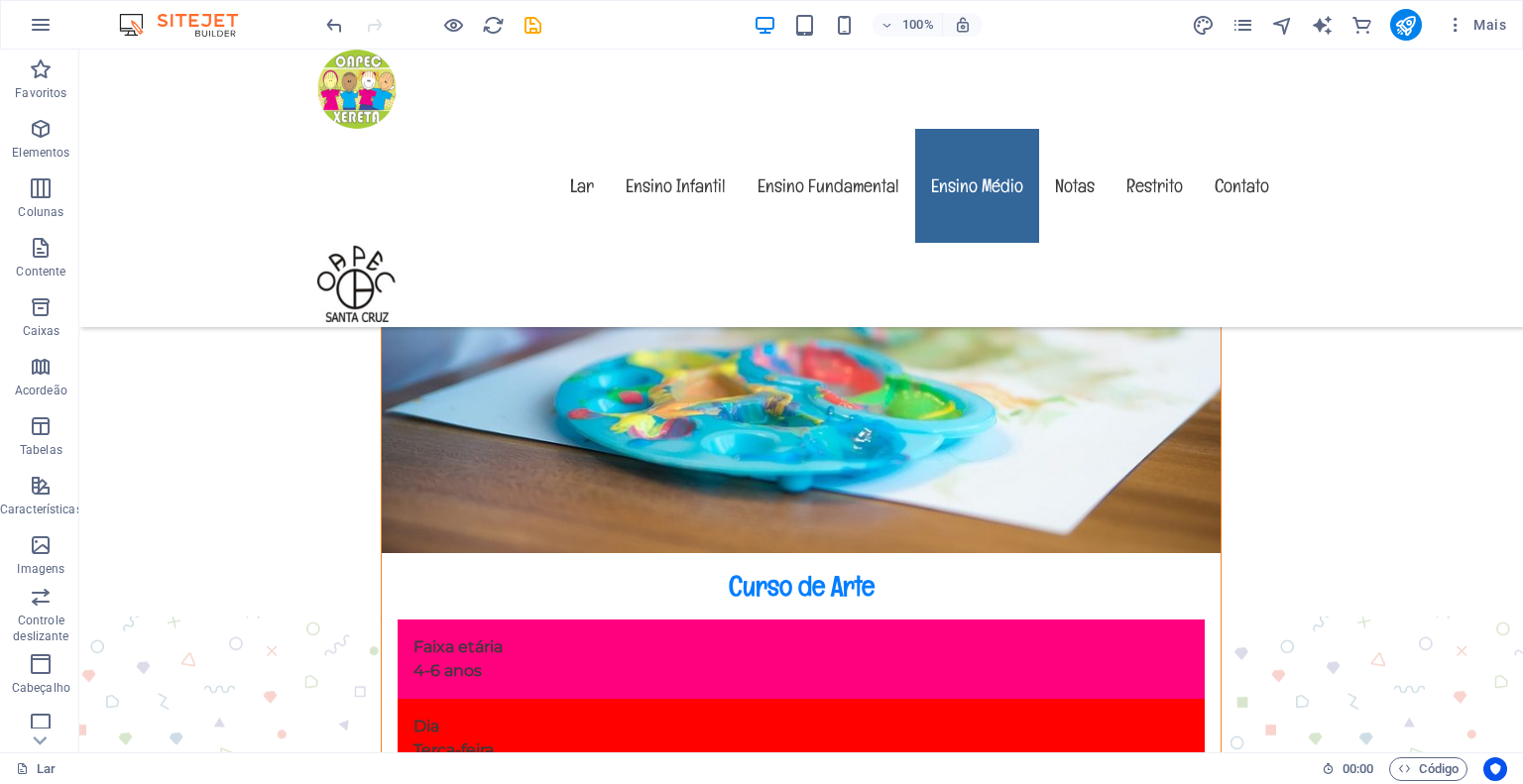 scroll, scrollTop: 7731, scrollLeft: 0, axis: vertical 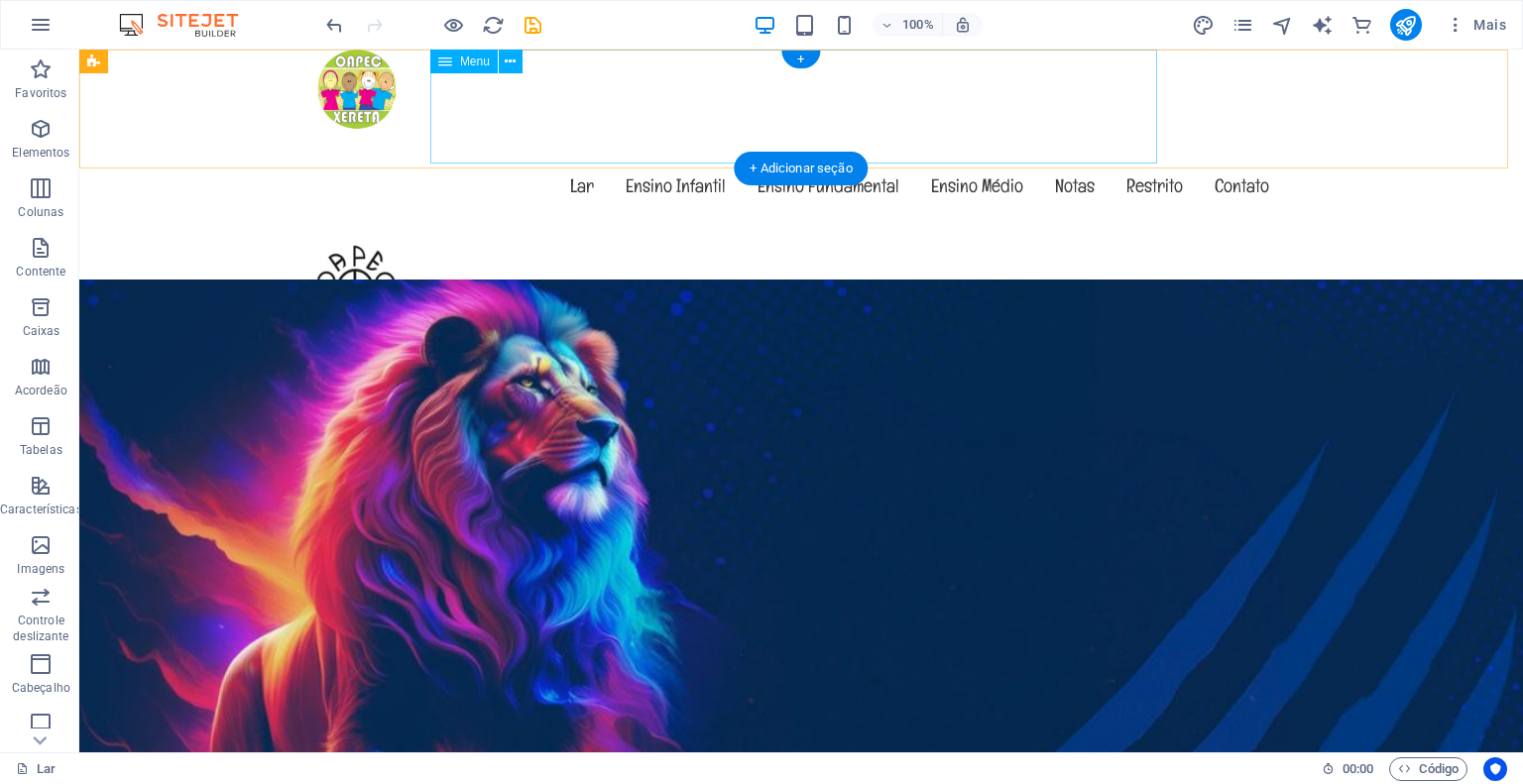 click on "Lar Ensino Infantil Ensino Fundamental Ensino Médio Notas Restrito Contato" at bounding box center [801, 185] 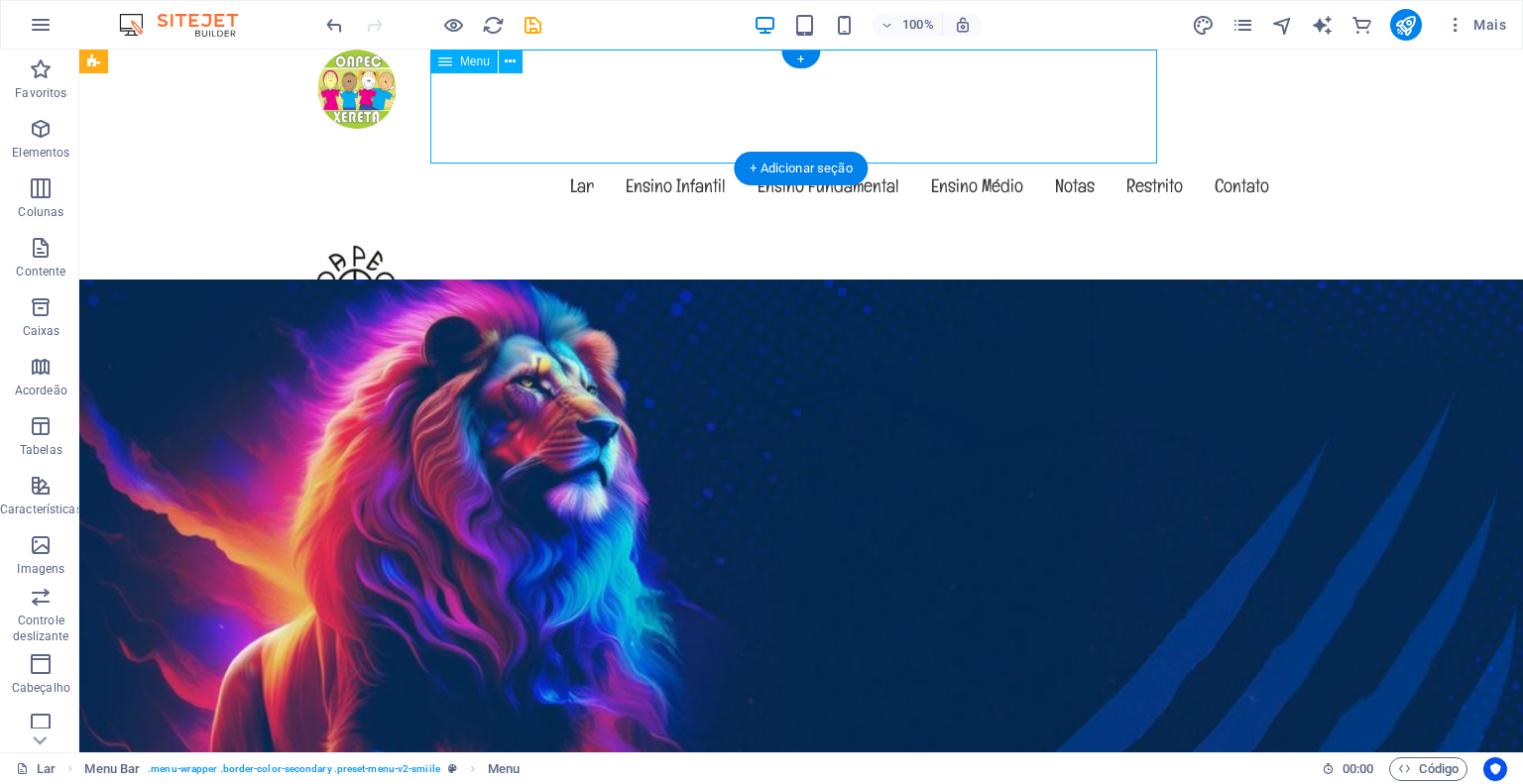 click on "Lar Ensino Infantil Ensino Fundamental Ensino Médio Notas Restrito Contato" at bounding box center [801, 185] 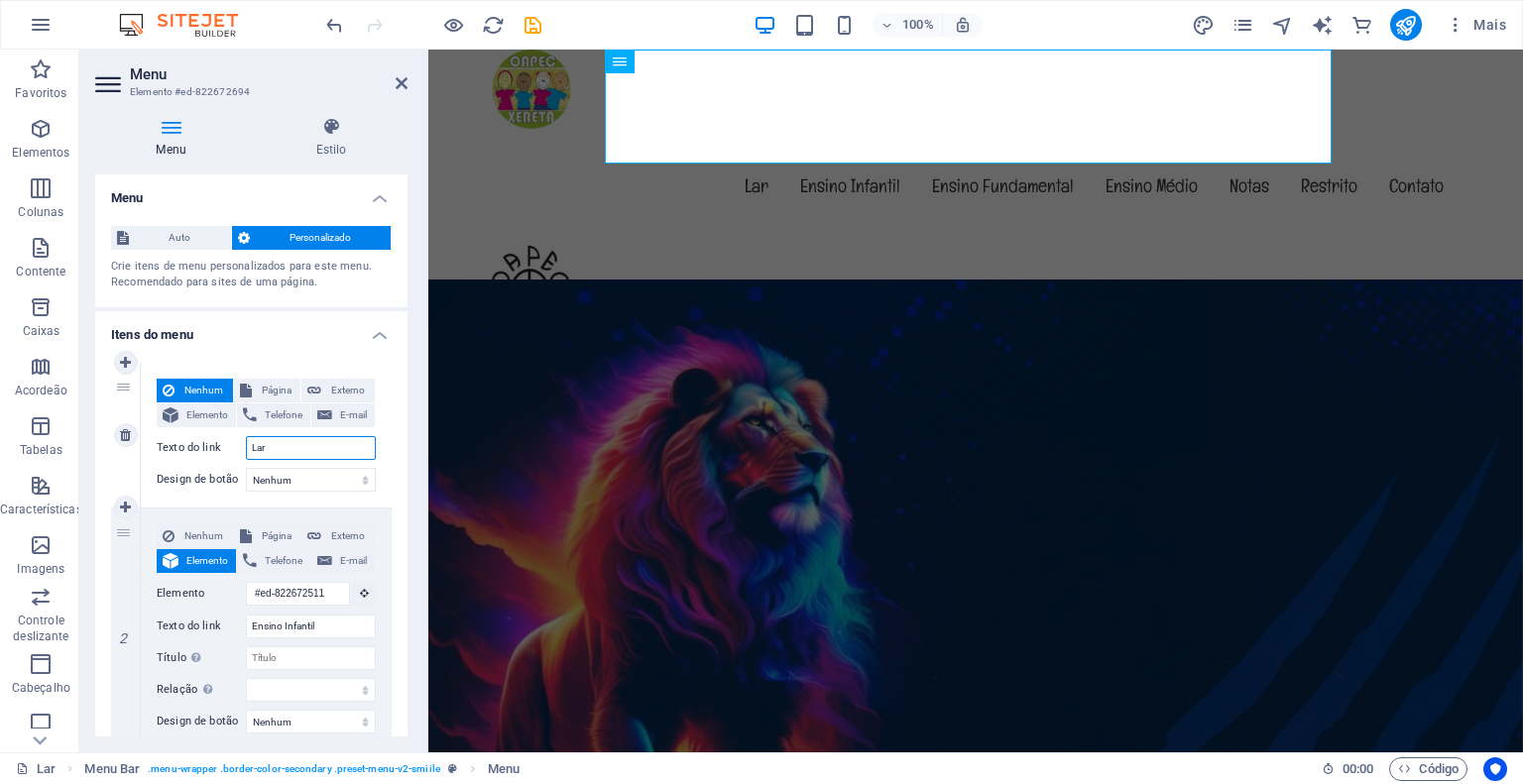 drag, startPoint x: 278, startPoint y: 447, endPoint x: 216, endPoint y: 435, distance: 63.15061 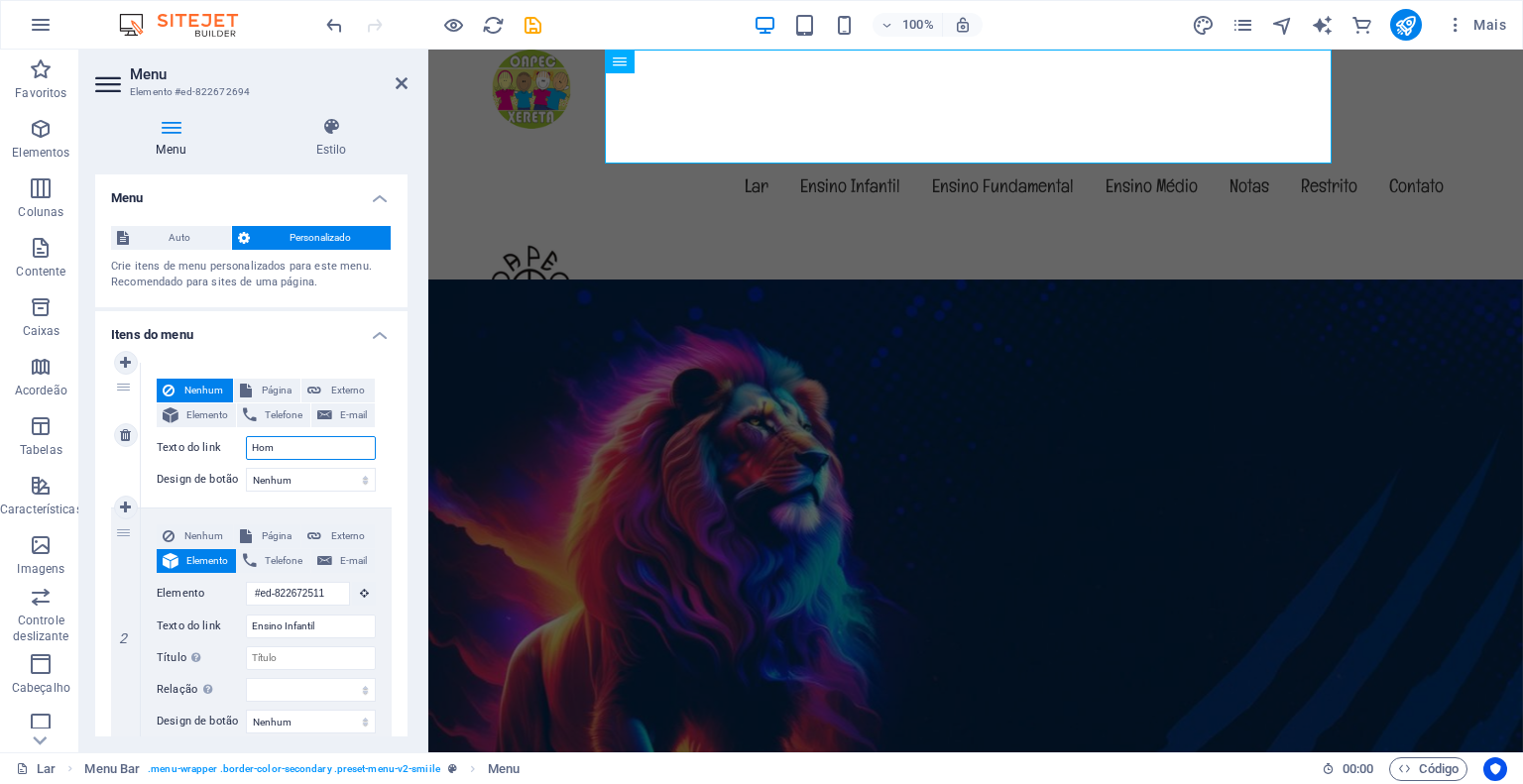 type on "Home" 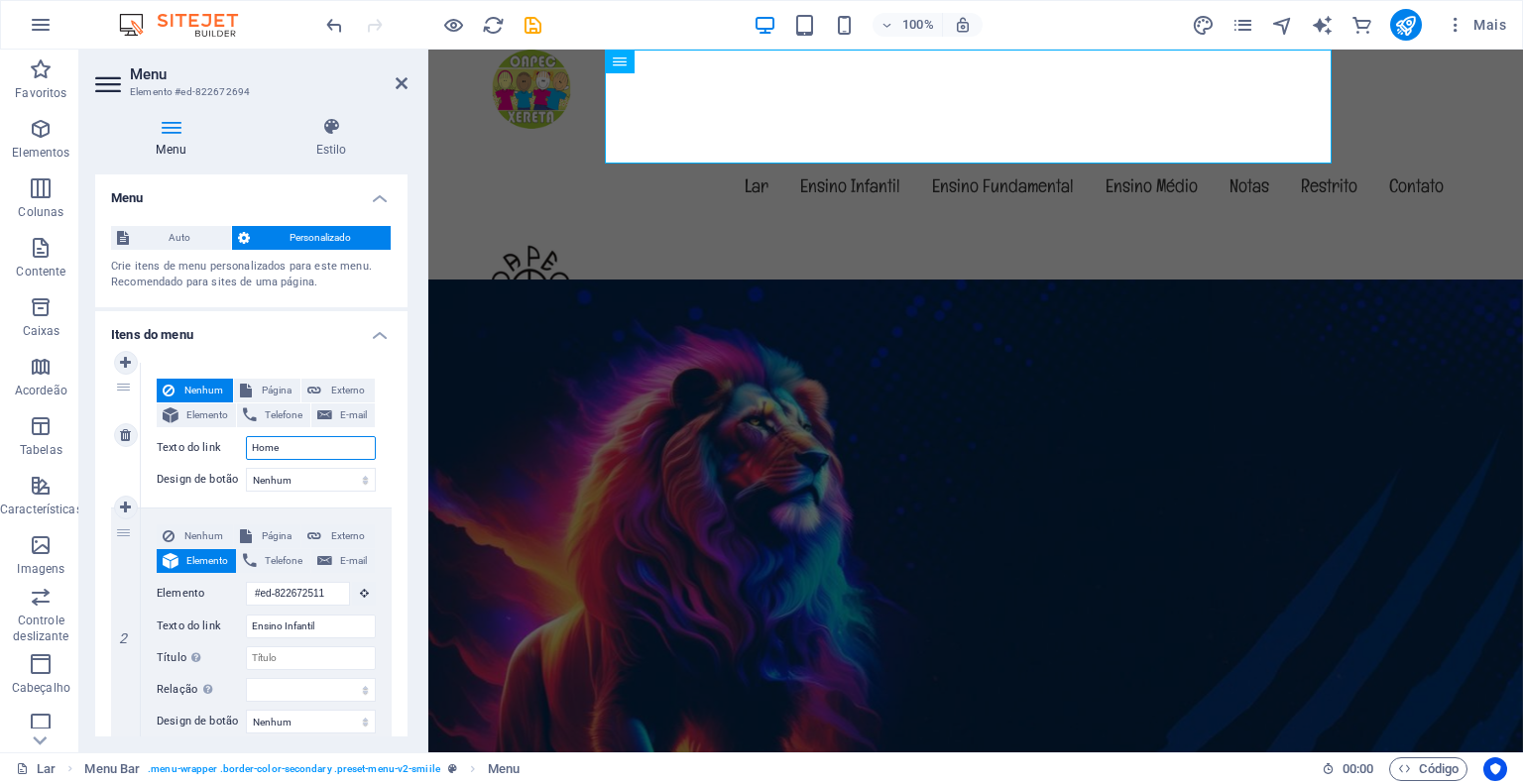 select 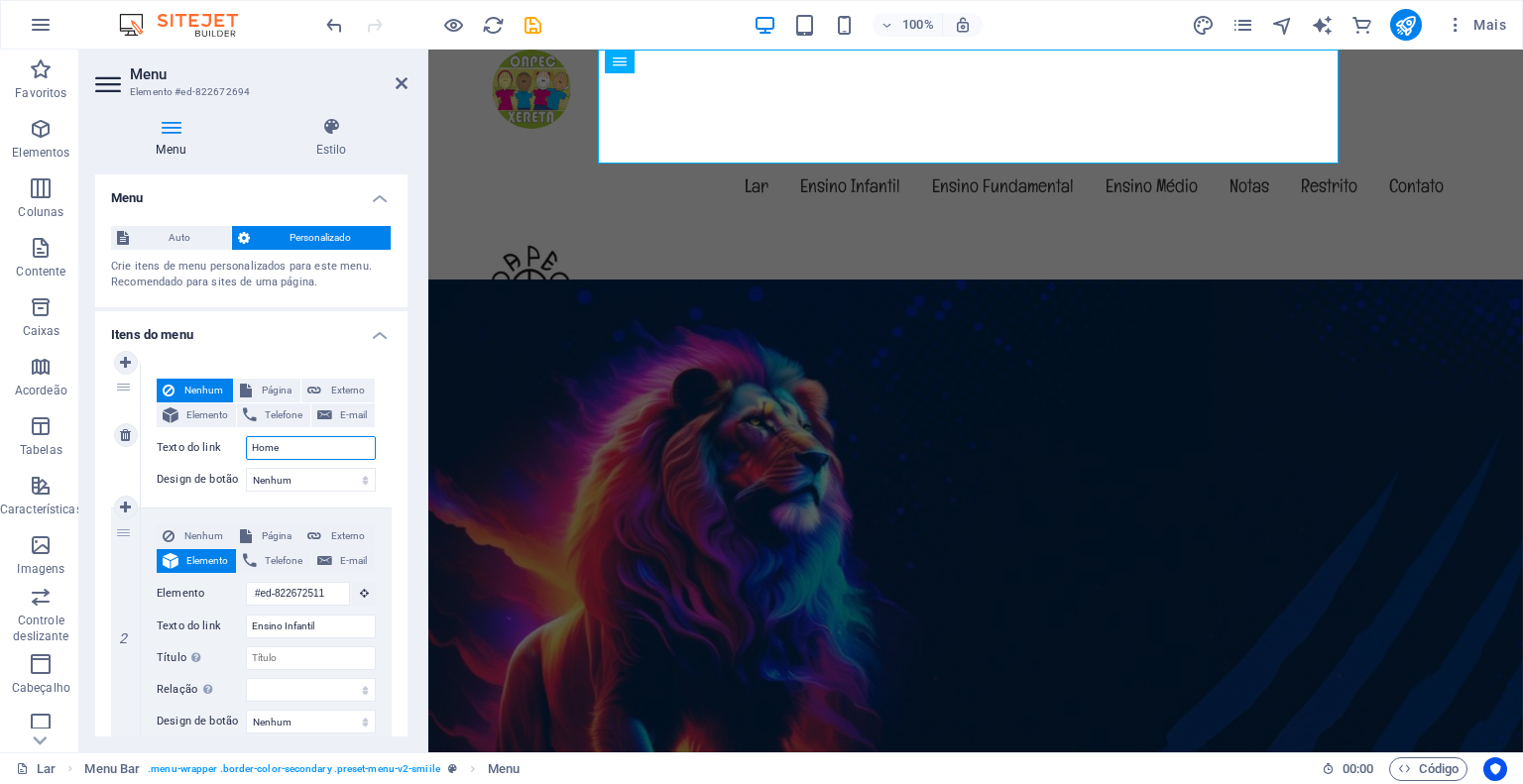 click on "Home" at bounding box center (310, 448) 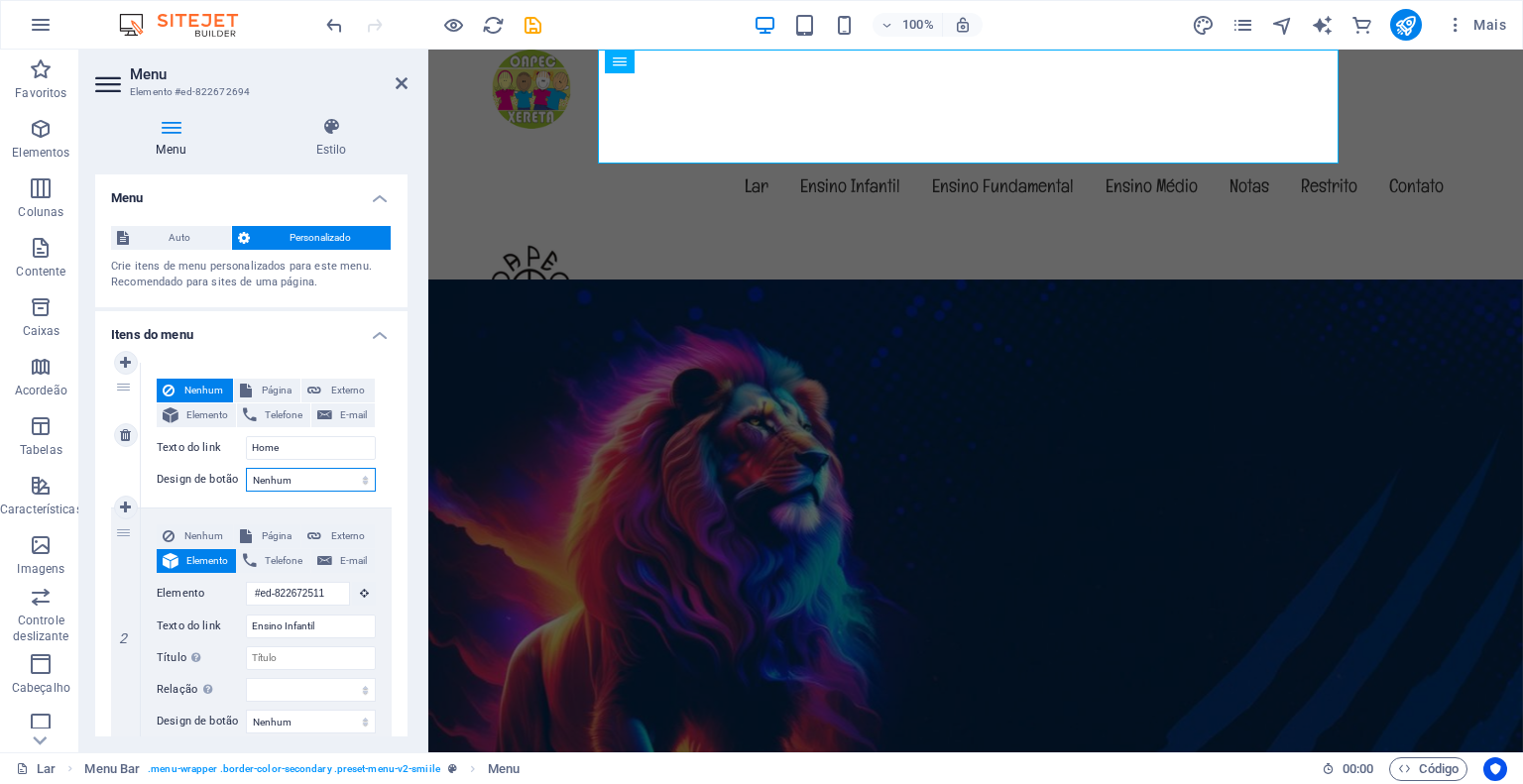 click on "Nenhum Padrão Primário Secundário" at bounding box center (310, 480) 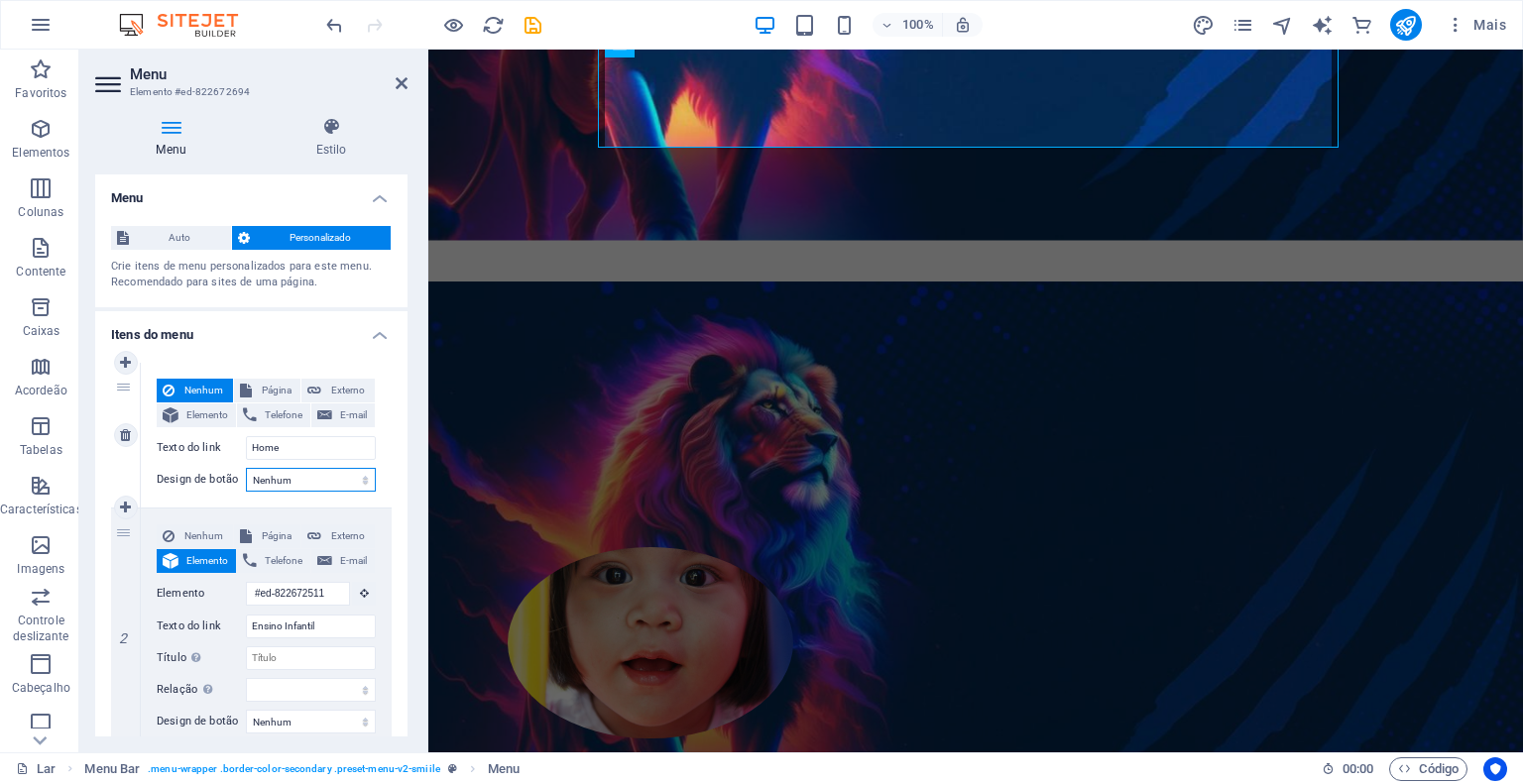 scroll, scrollTop: 0, scrollLeft: 0, axis: both 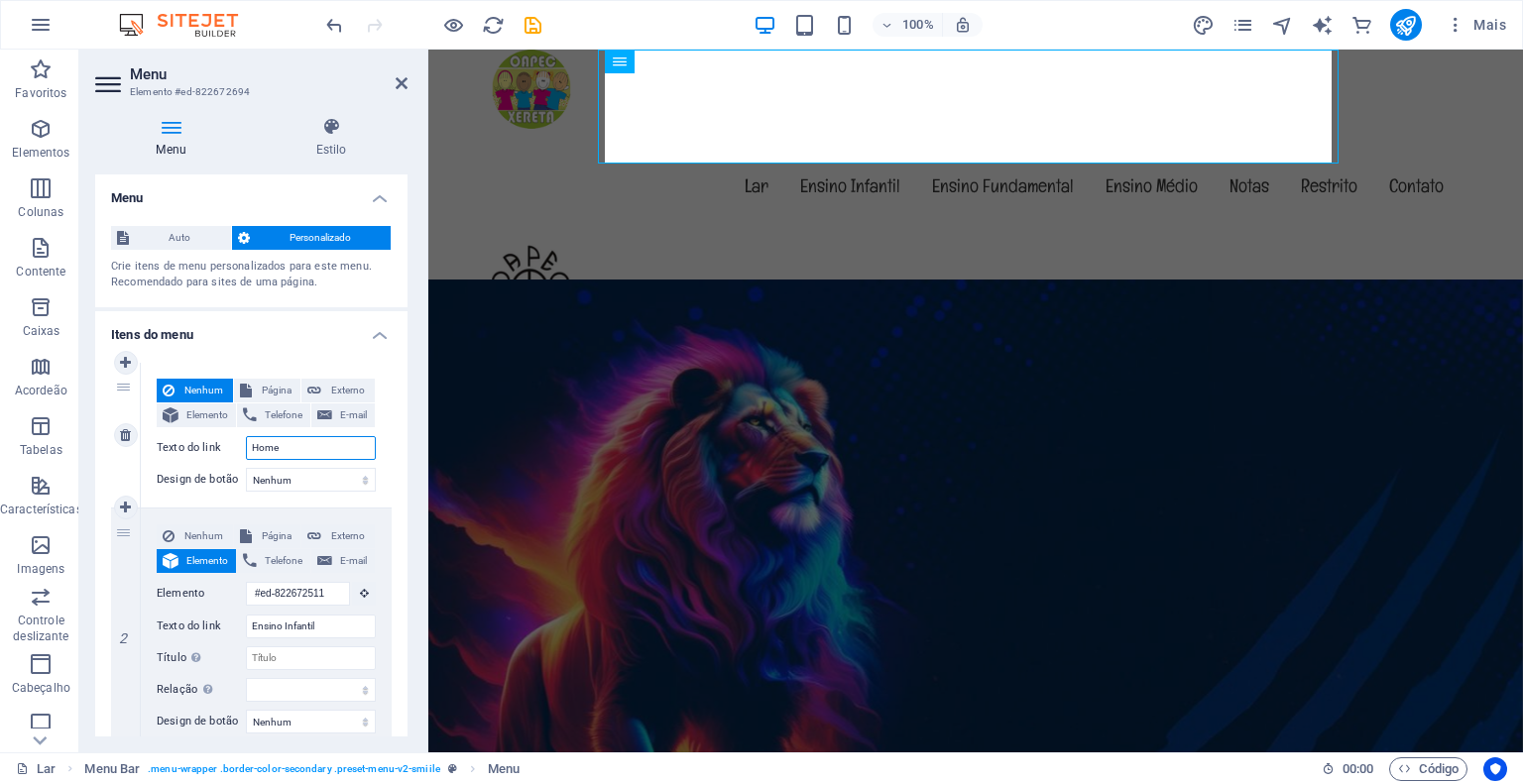 click on "Home" at bounding box center (310, 448) 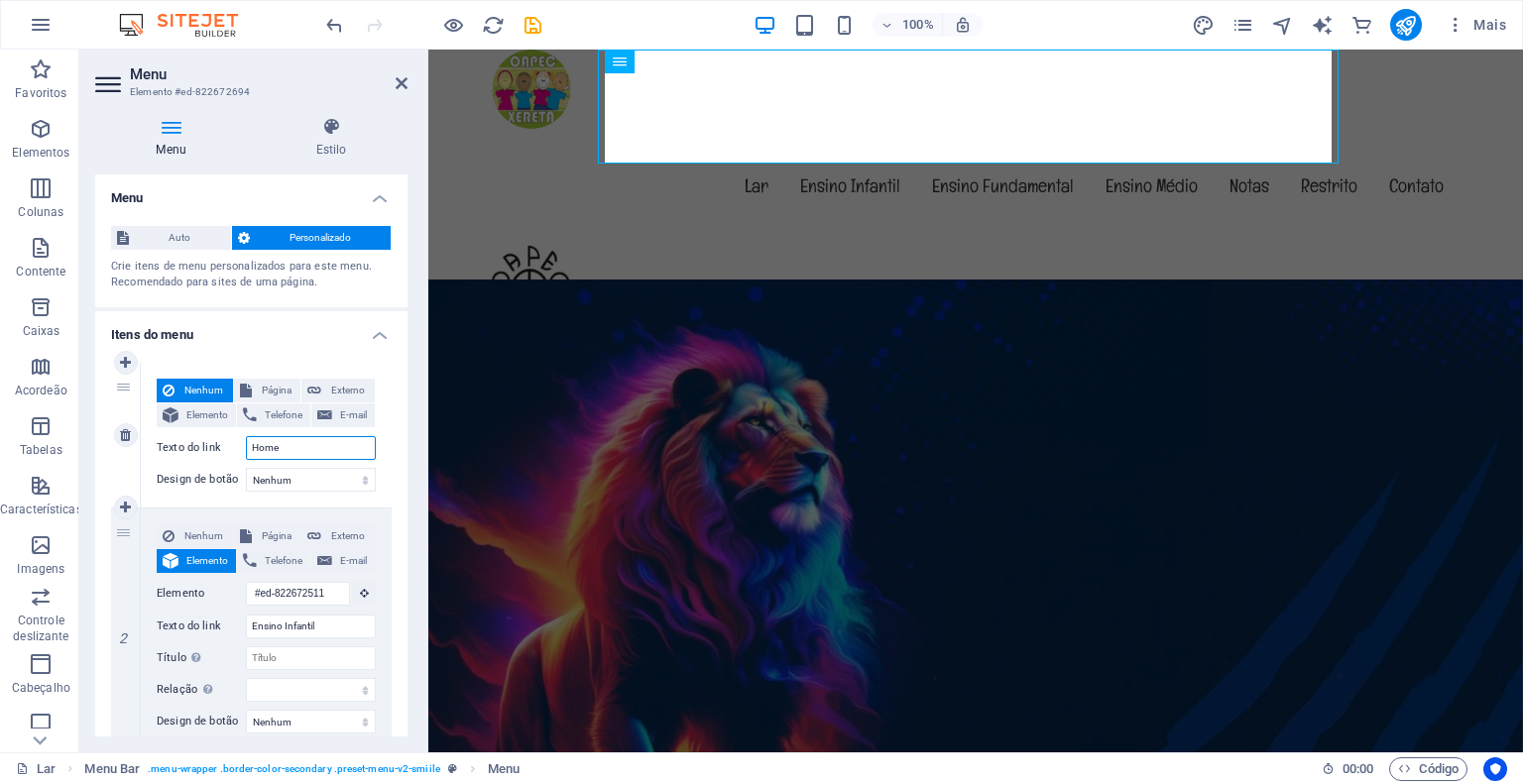 drag, startPoint x: 290, startPoint y: 449, endPoint x: 249, endPoint y: 457, distance: 41.773197 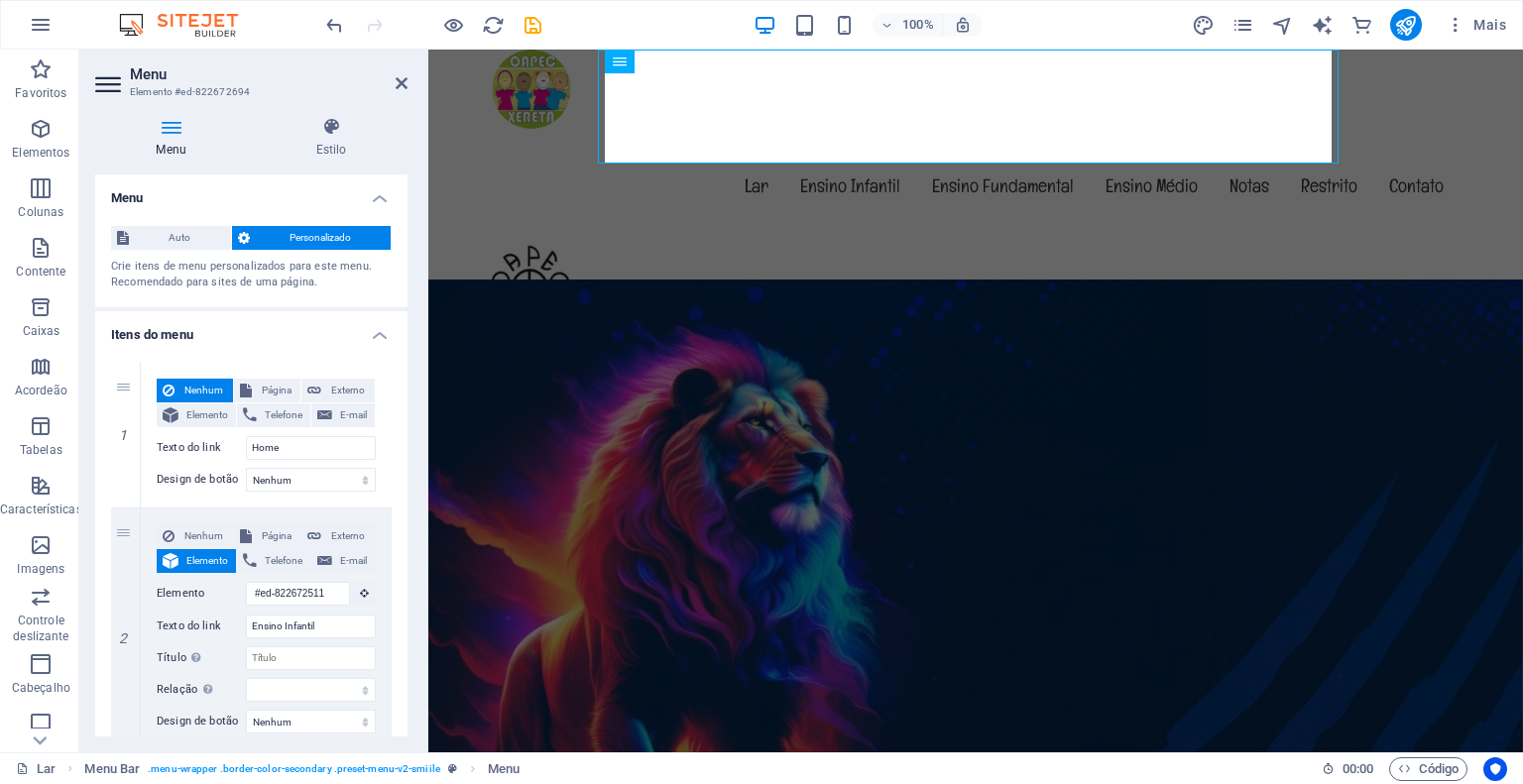 click on "Itens do menu" at bounding box center [251, 329] 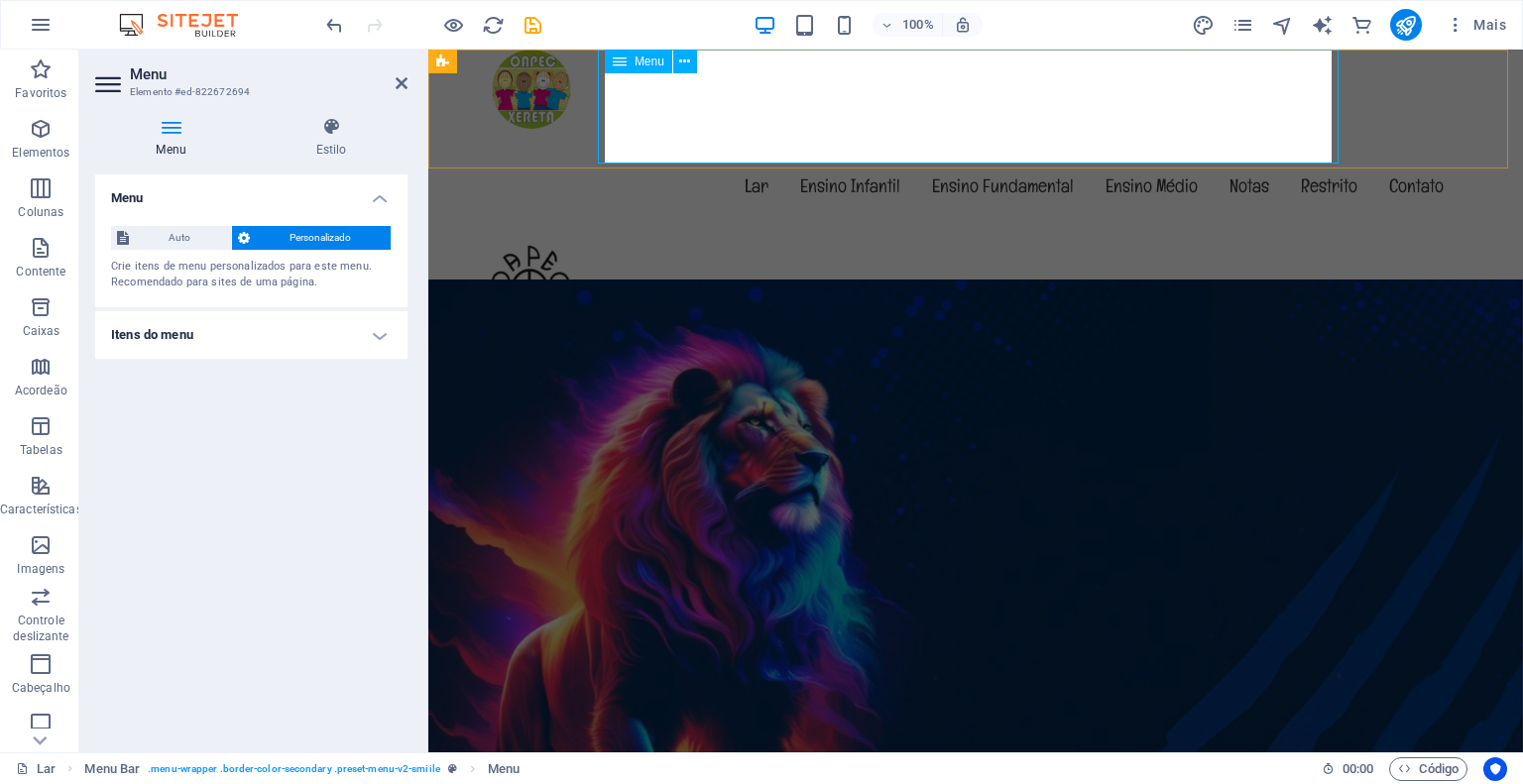 click on "Lar Ensino Infantil Ensino Fundamental Ensino Médio Notas Restrito Contato" at bounding box center (976, 185) 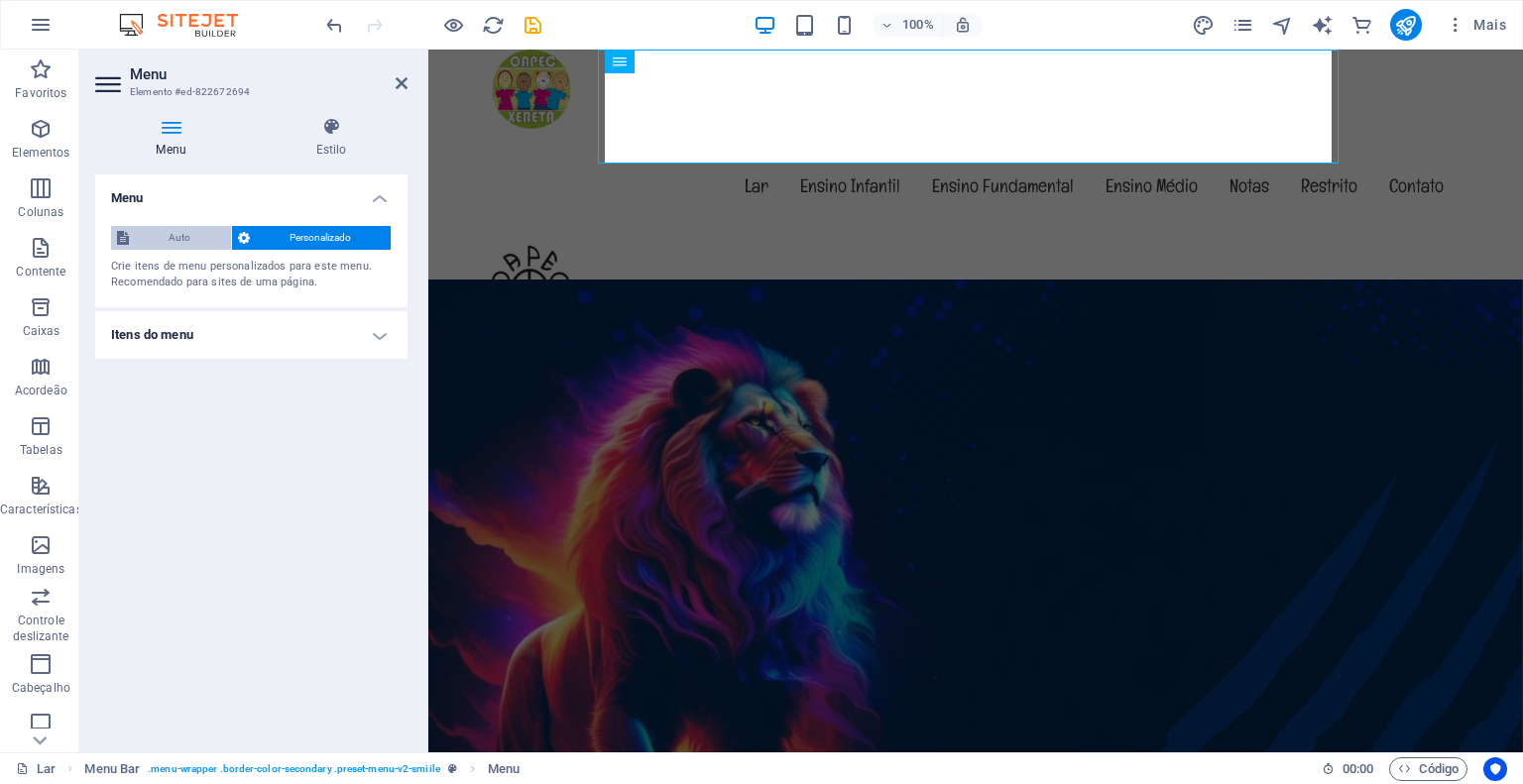 click on "Auto" at bounding box center [179, 237] 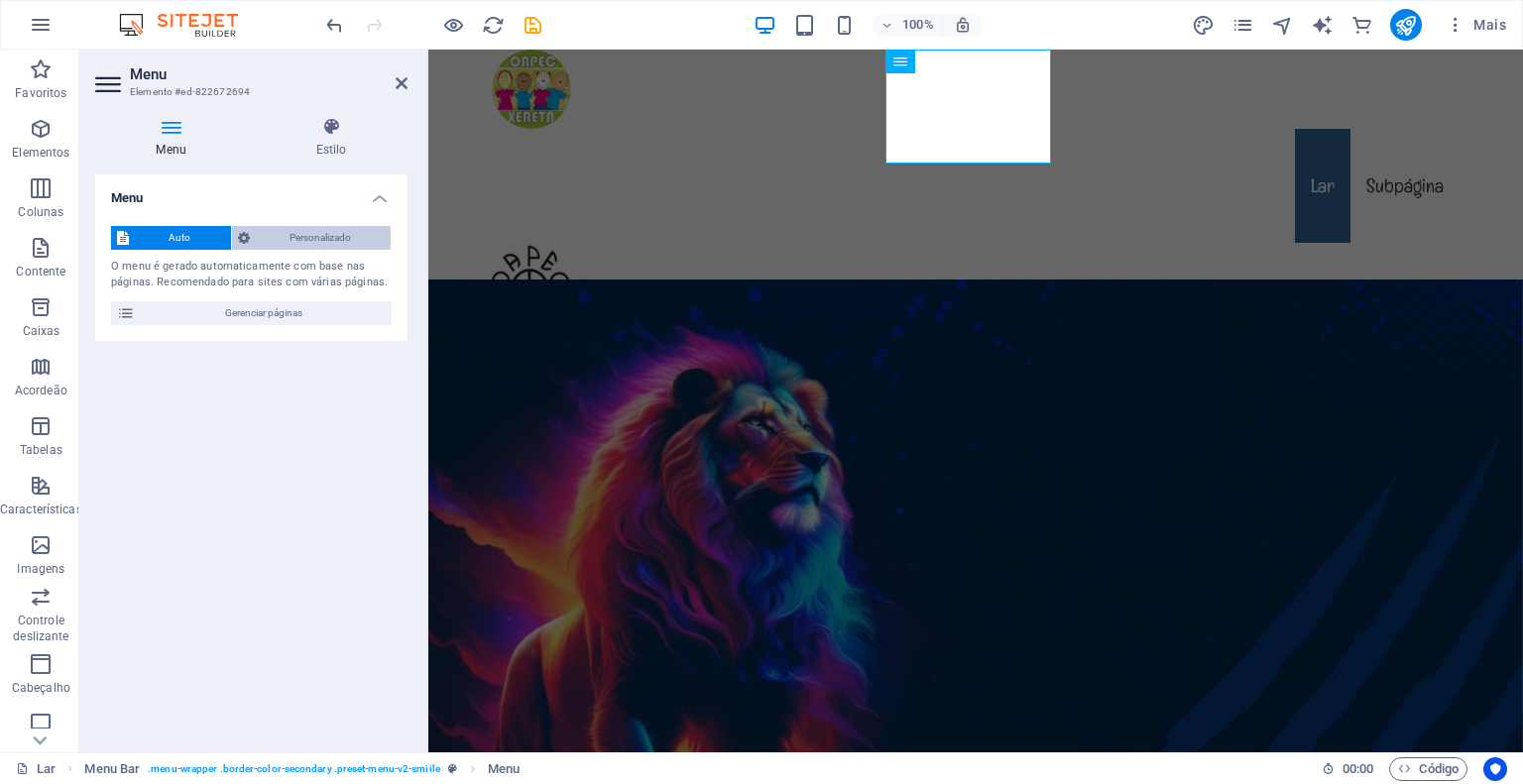 click on "Personalizado" at bounding box center [320, 238] 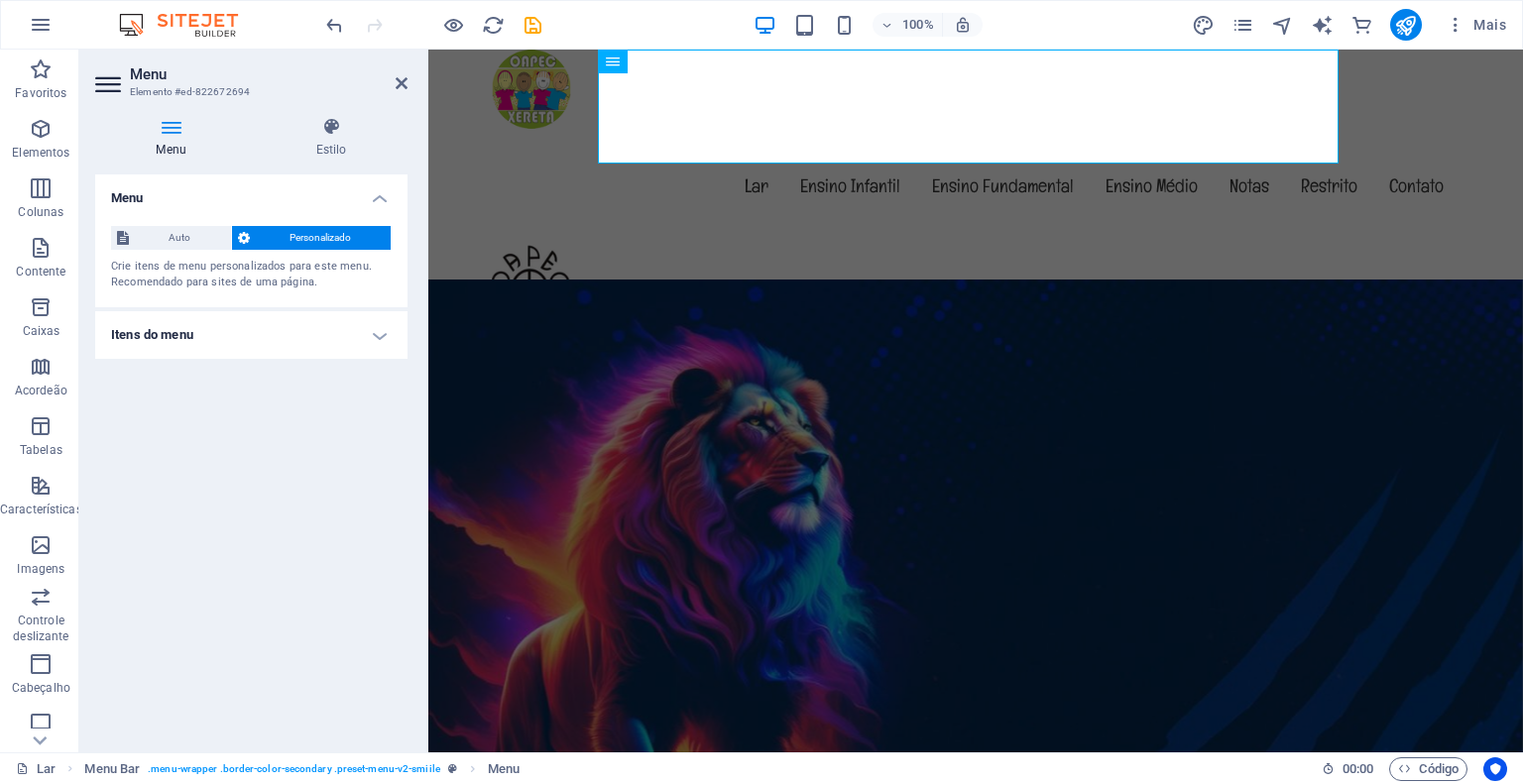 click on "Menu Auto Personalizado Crie itens de menu personalizados para este menu. Recomendado para sites de uma página. Gerenciar páginas Itens do menu 1 Nenhum Página Externo Elemento Telefone E-mail Página Lar Subpágina Aviso Legal Privacidade Elemento
URL Telefone E-mail Texto do link Home Alvo do link Nova aba Mesma aba Sobreposição Título A descrição adicional do link não deve ser igual ao texto do link. O título geralmente é exibido como um texto de dica de ferramenta quando o mouse passa sobre o elemento. Deixe em branco se não tiver certeza. Relação Define a  relação deste link com o destino do link  . Por exemplo, o valor "nofollow" instrui os mecanismos de busca a não seguirem o link. Pode ser deixado em branco. alternar autor marcador de página externo ajuda licença próximo nofollow noreferrer noopener anterior procurar marcação Design de botão Nenhum Padrão Primário Secundário 2 Nenhum Página Externo Elemento Telefone E-mail Página Lar Subpágina URL 3" at bounding box center (251, 455) 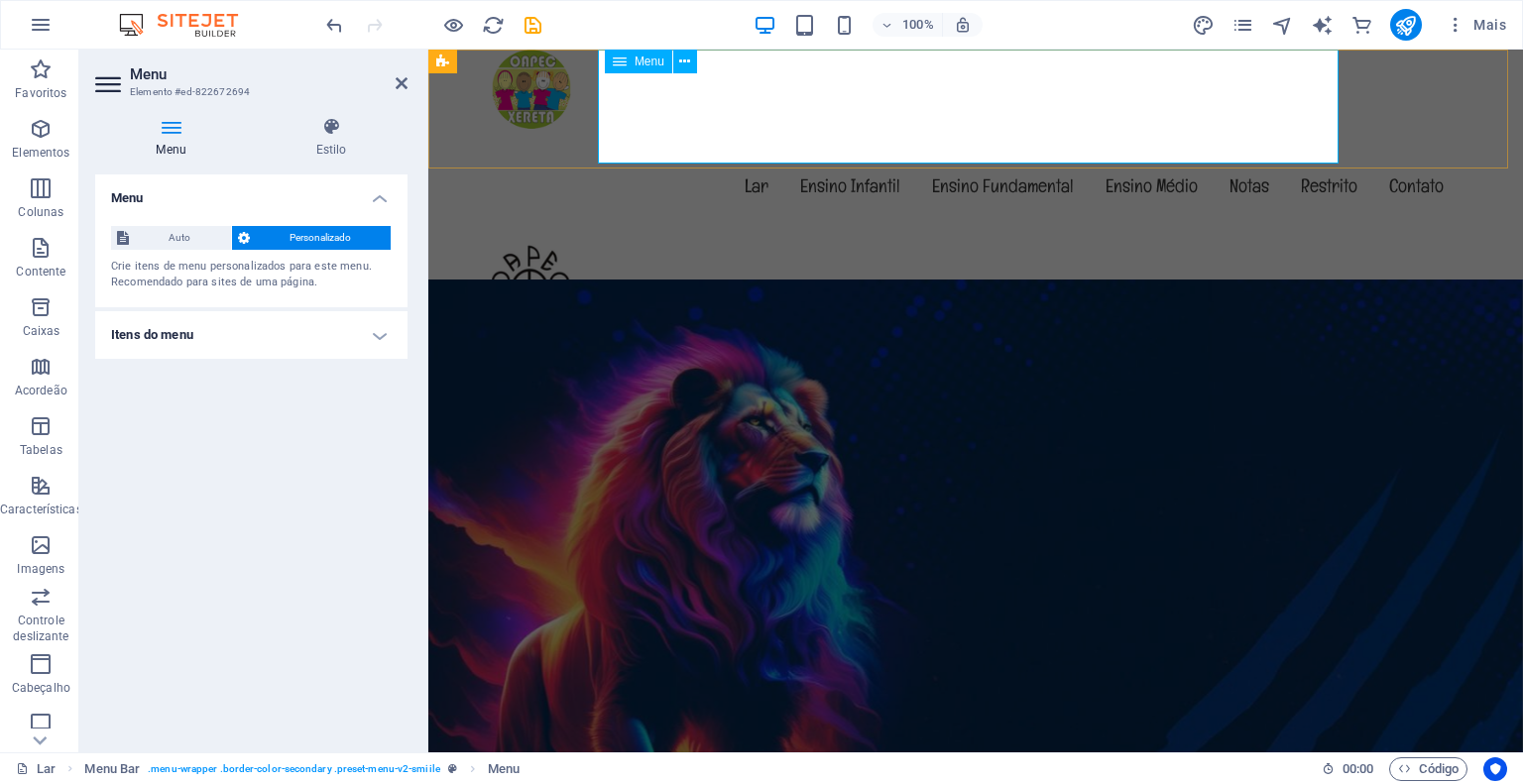 click on "Lar Ensino Infantil Ensino Fundamental Ensino Médio Notas Restrito Contato" at bounding box center [976, 185] 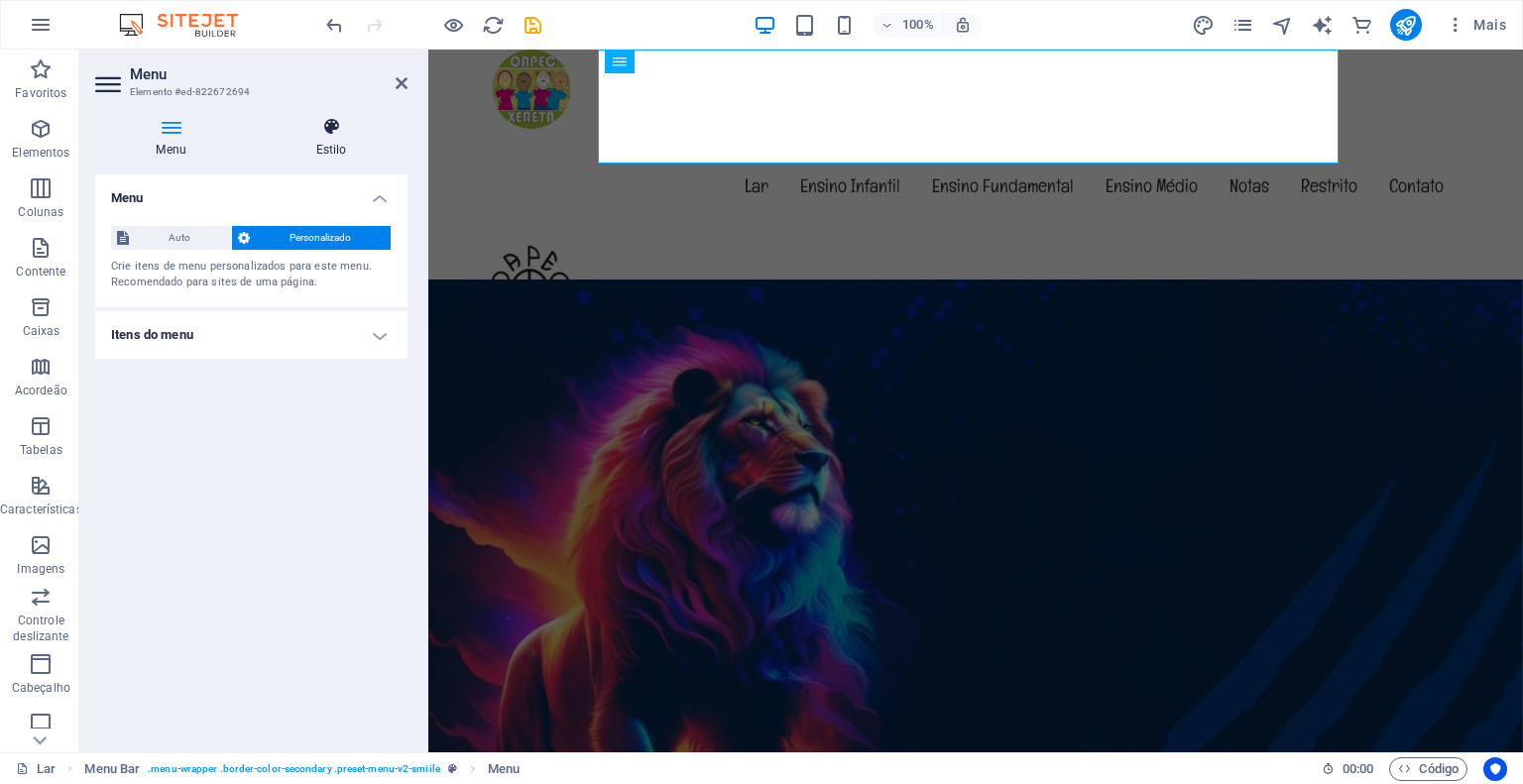 click at bounding box center (331, 127) 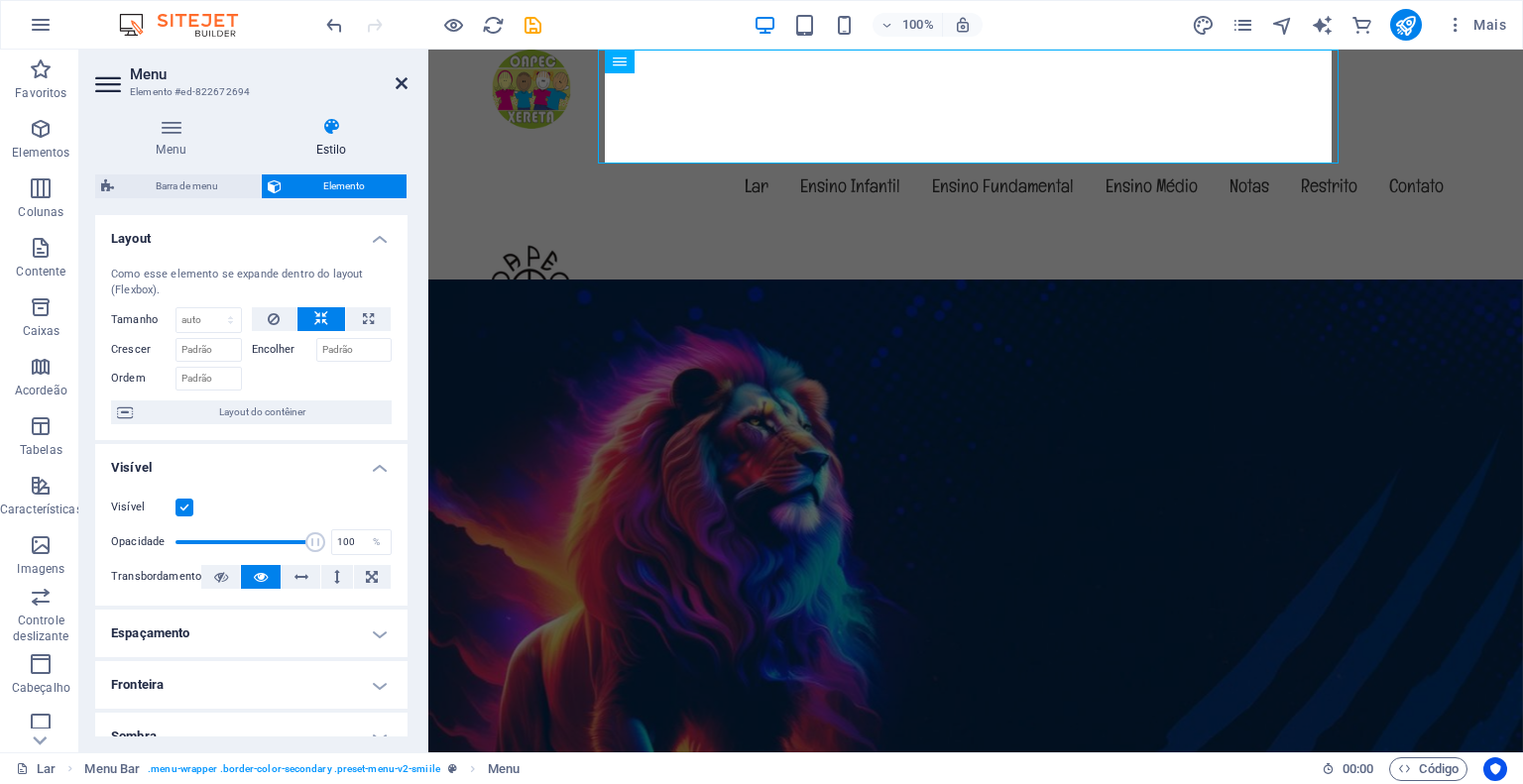 click at bounding box center (402, 83) 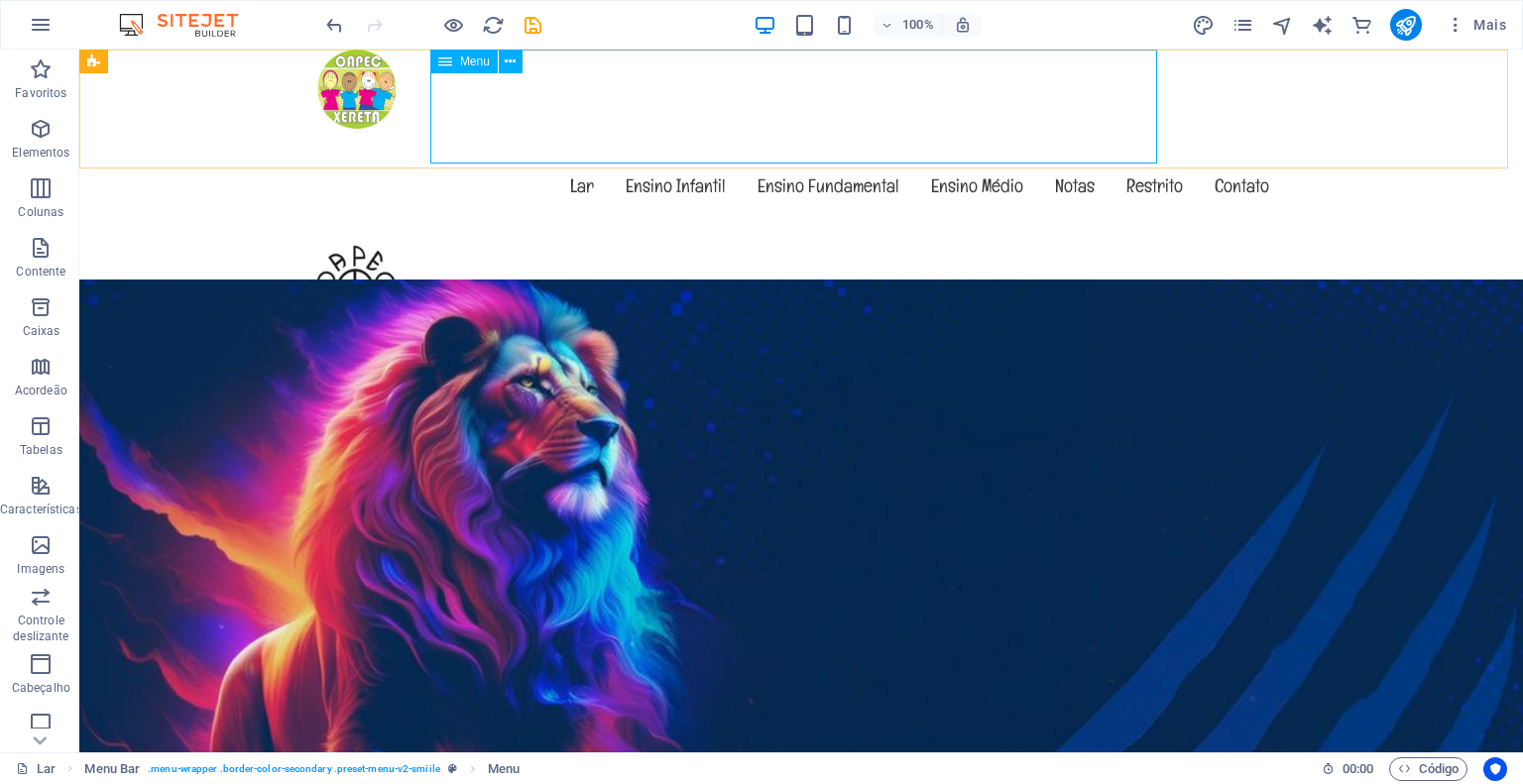 click on "Menu" at bounding box center (475, 61) 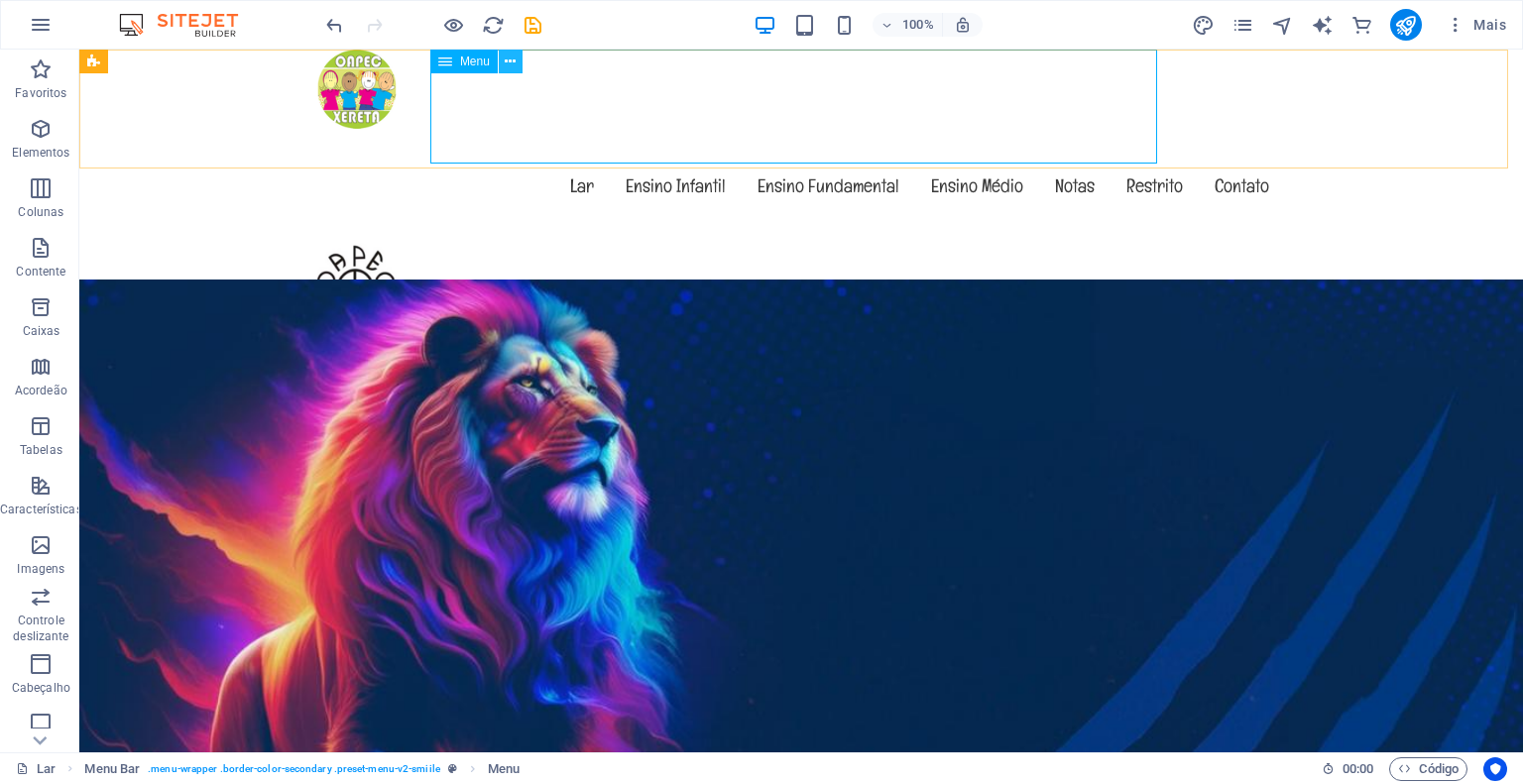 click at bounding box center (510, 61) 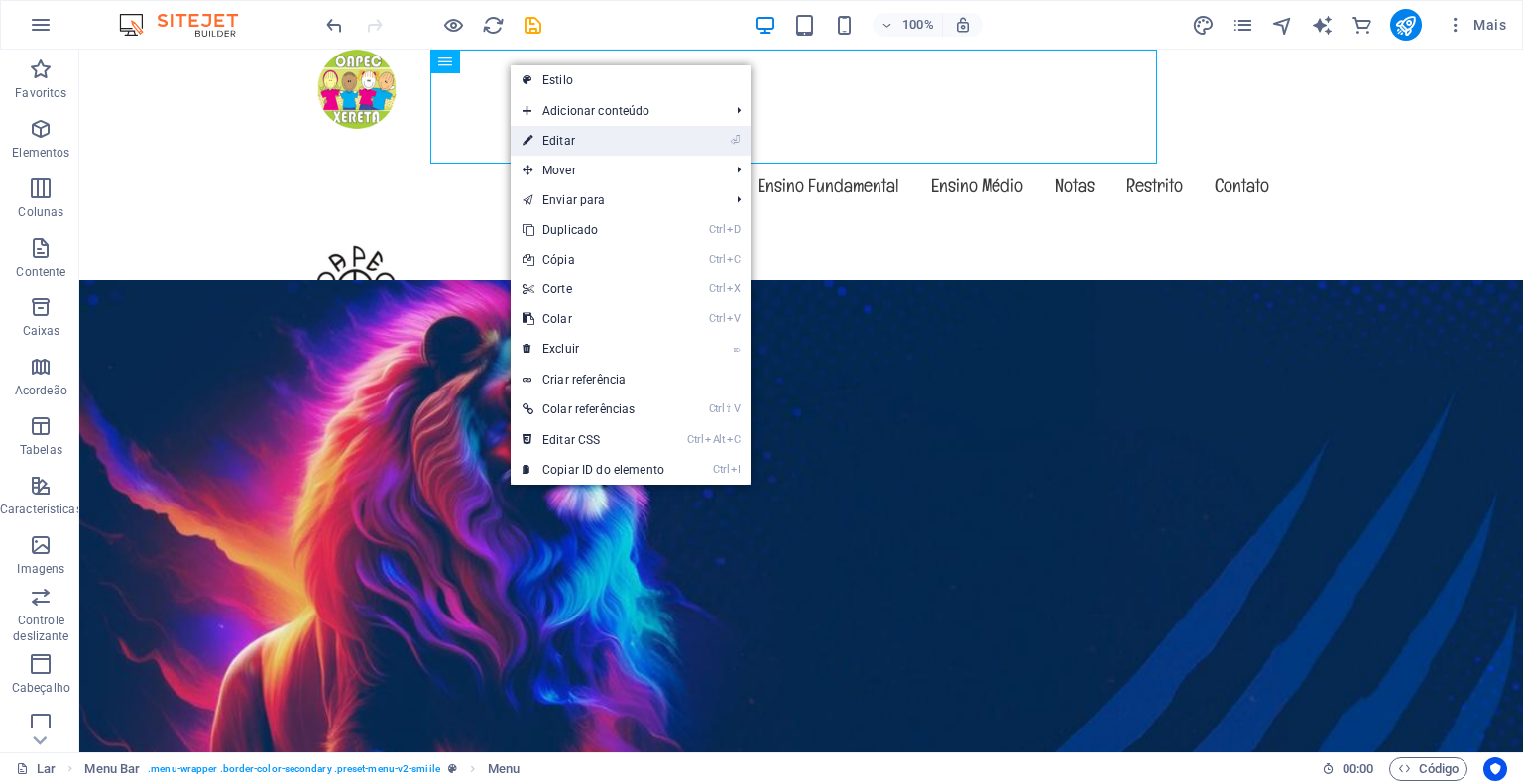 click on "Editar" at bounding box center [558, 141] 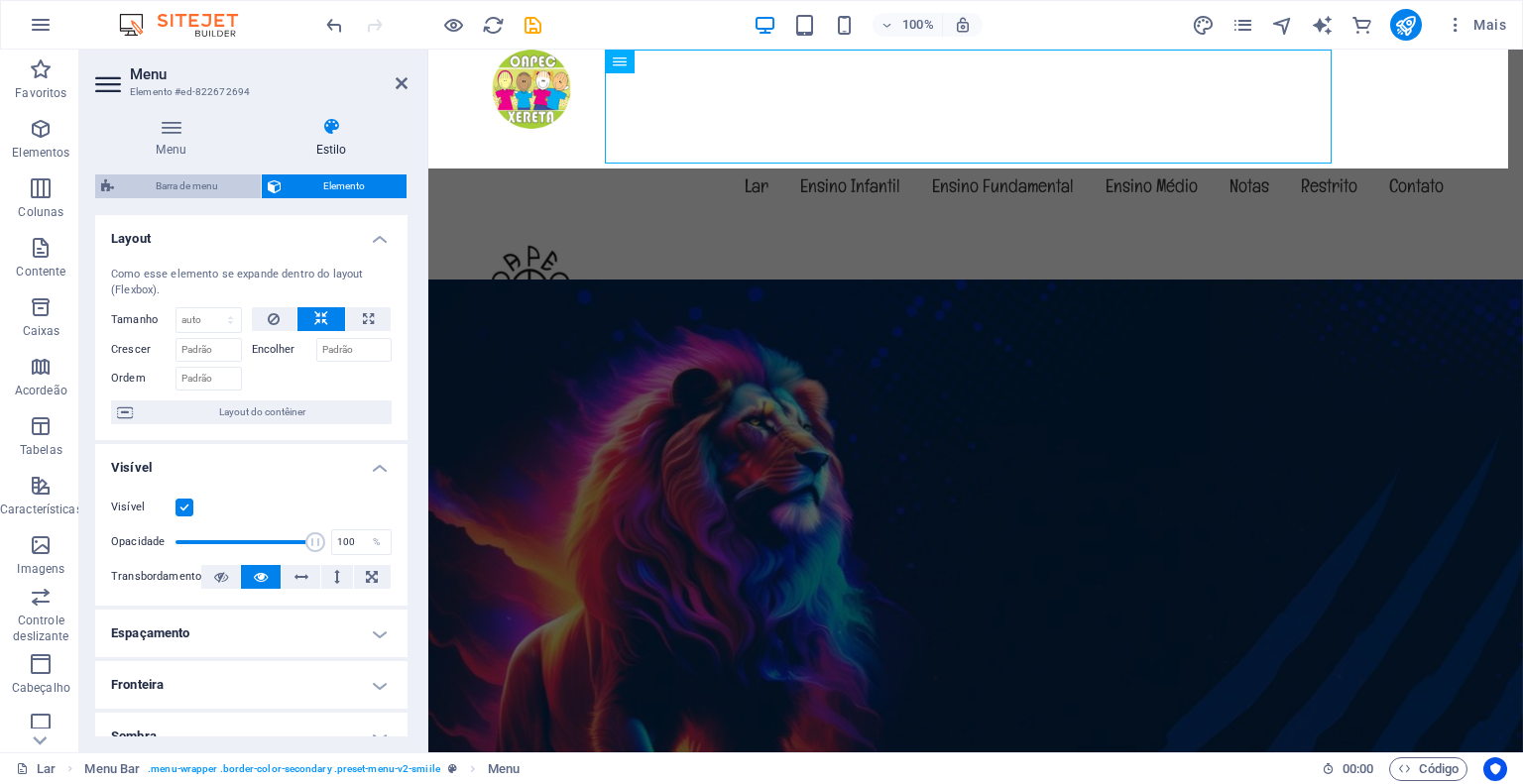click on "Barra de menu" at bounding box center [186, 185] 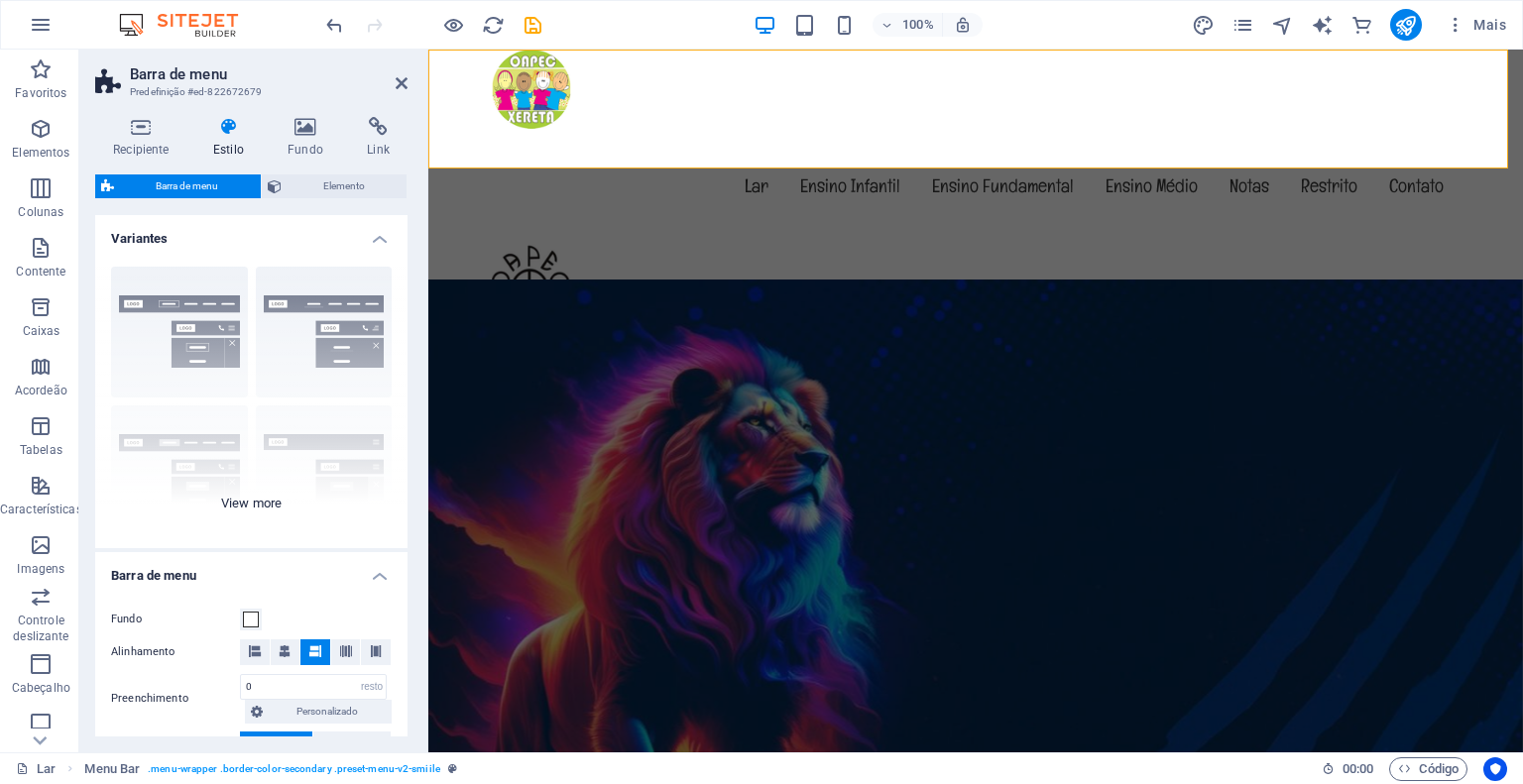 scroll, scrollTop: 99, scrollLeft: 0, axis: vertical 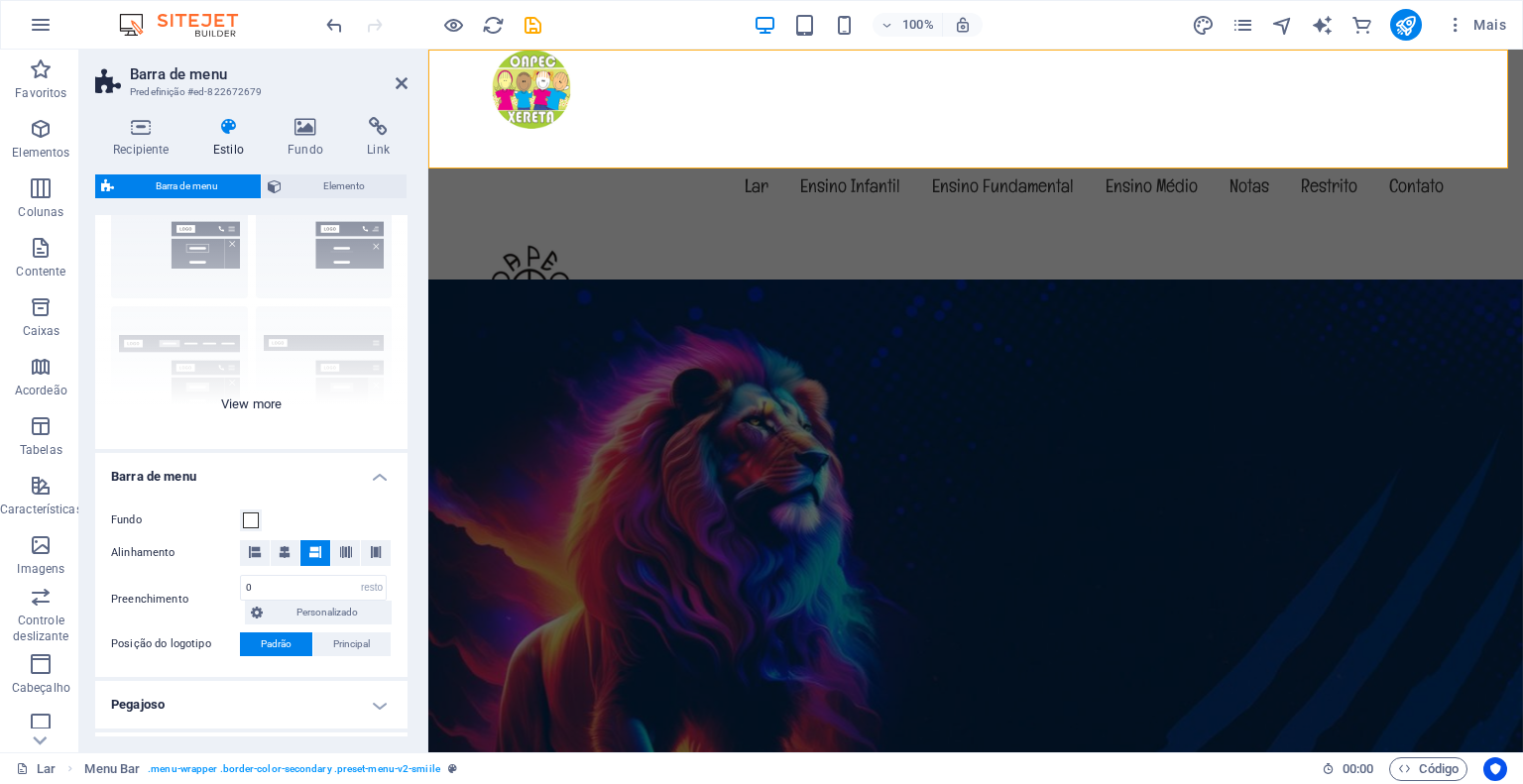 click on "Fronteira Centralizado Padrão Fixo Loki Acionar Largo XXG" at bounding box center [251, 300] 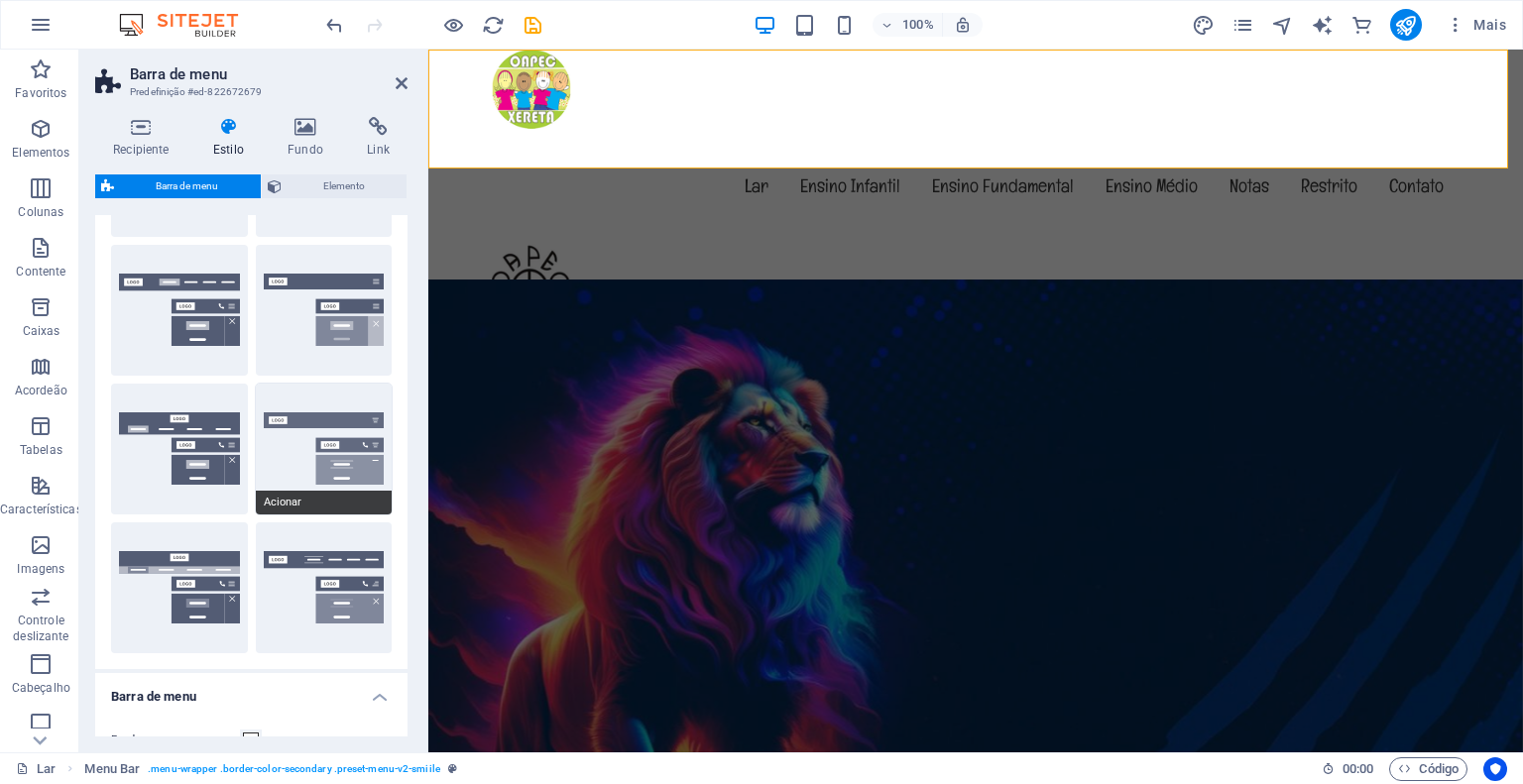 scroll, scrollTop: 0, scrollLeft: 0, axis: both 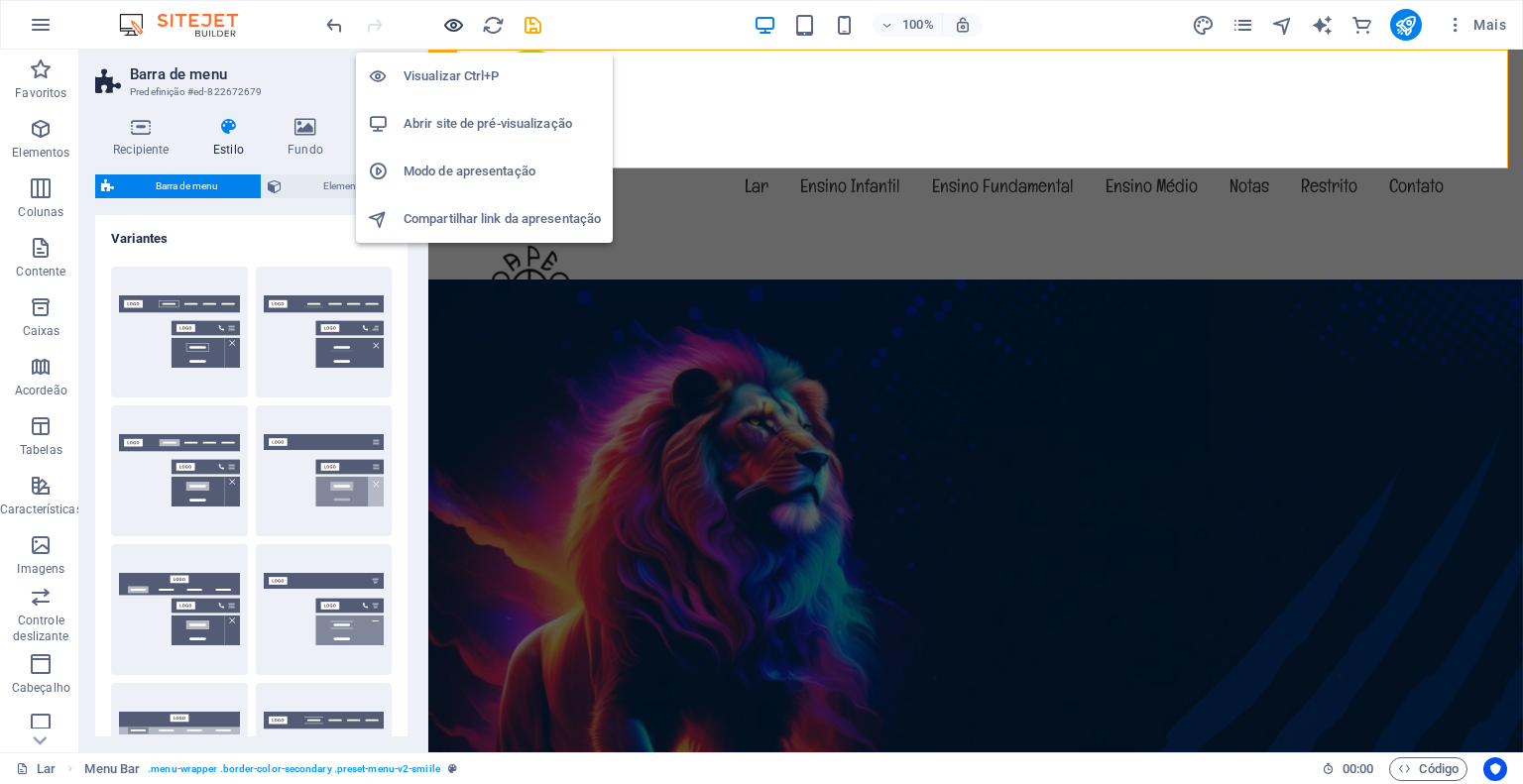 click at bounding box center [453, 25] 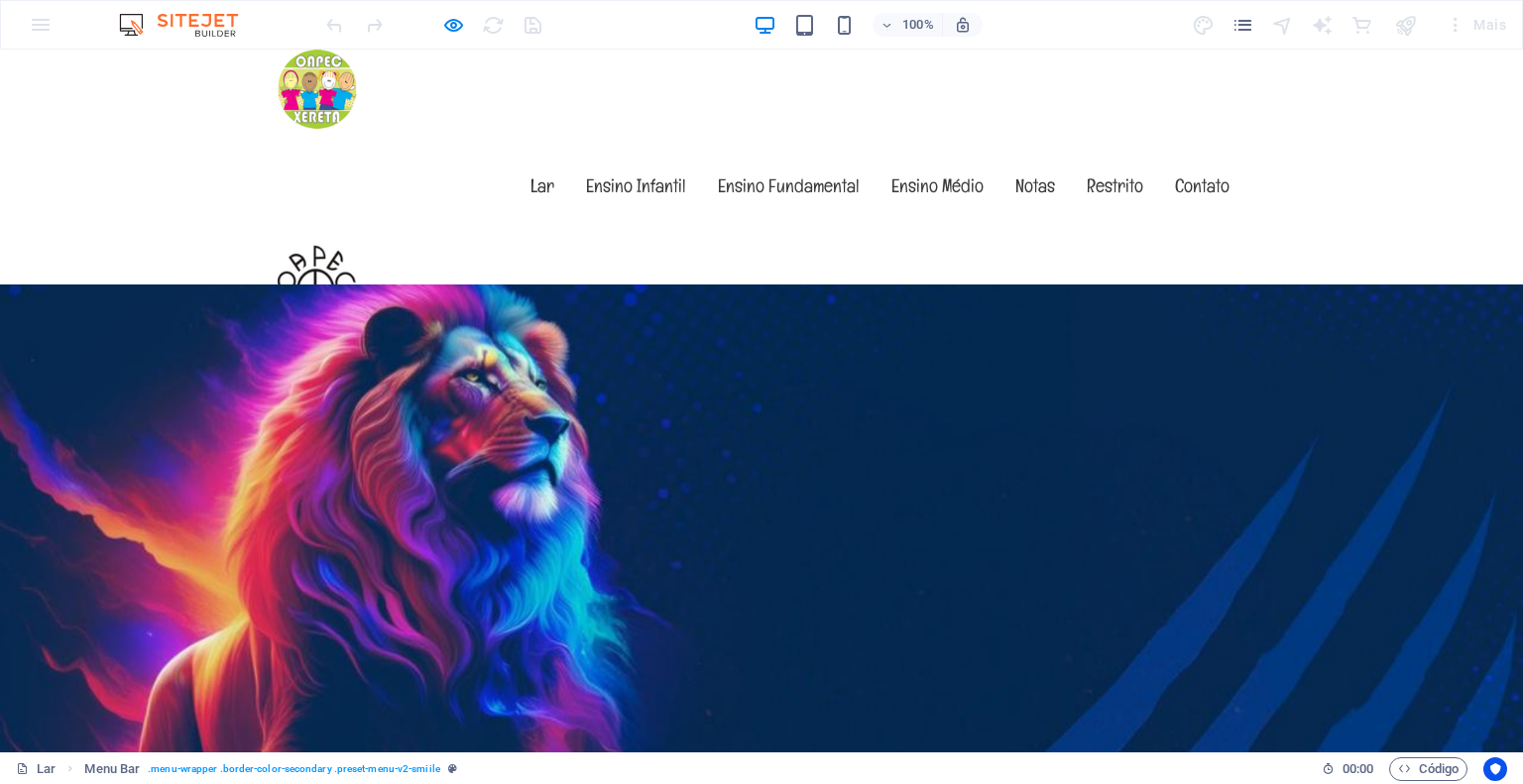 scroll, scrollTop: 496, scrollLeft: 0, axis: vertical 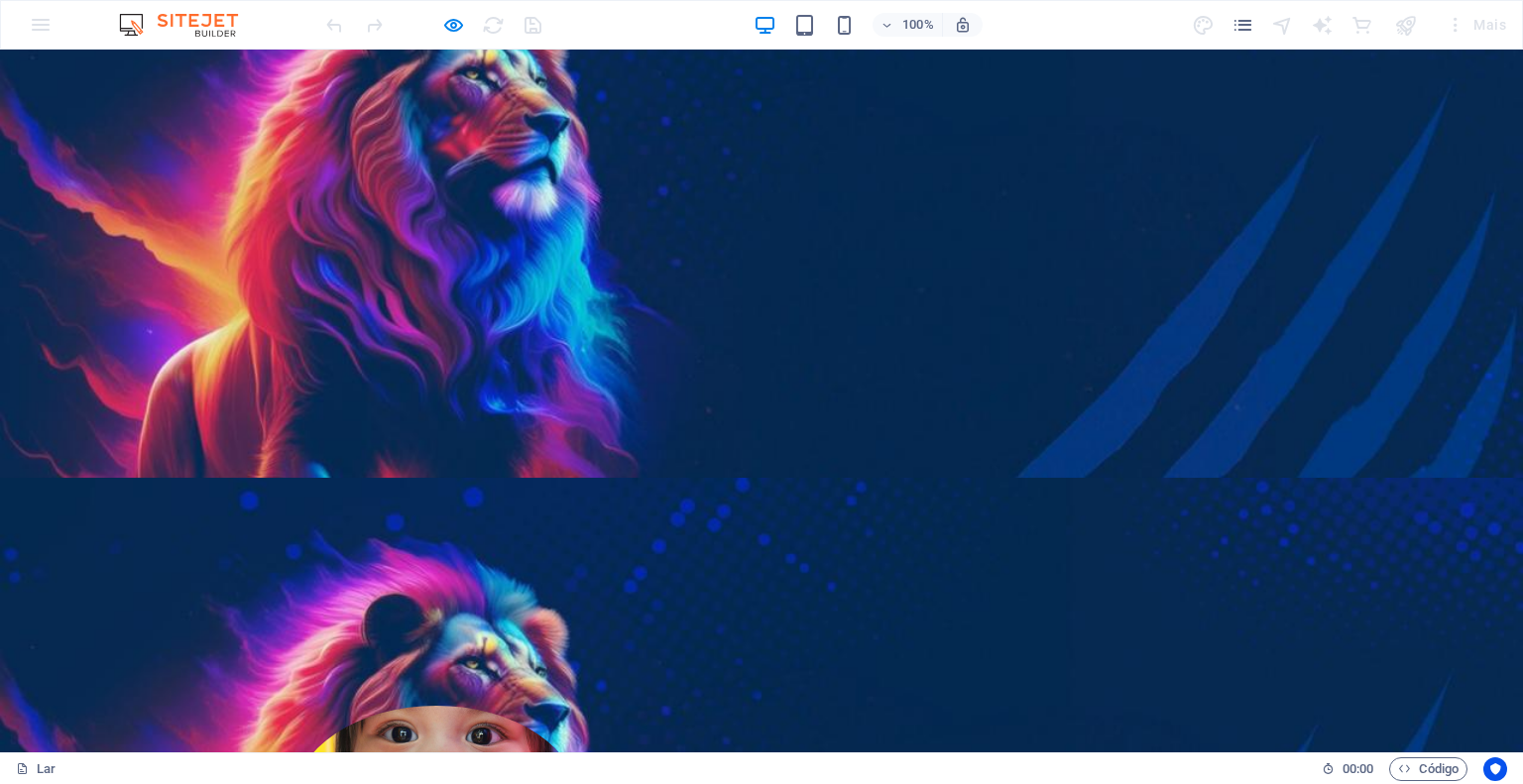 click on "exemplo.oapec.com.br" at bounding box center (605, 486) 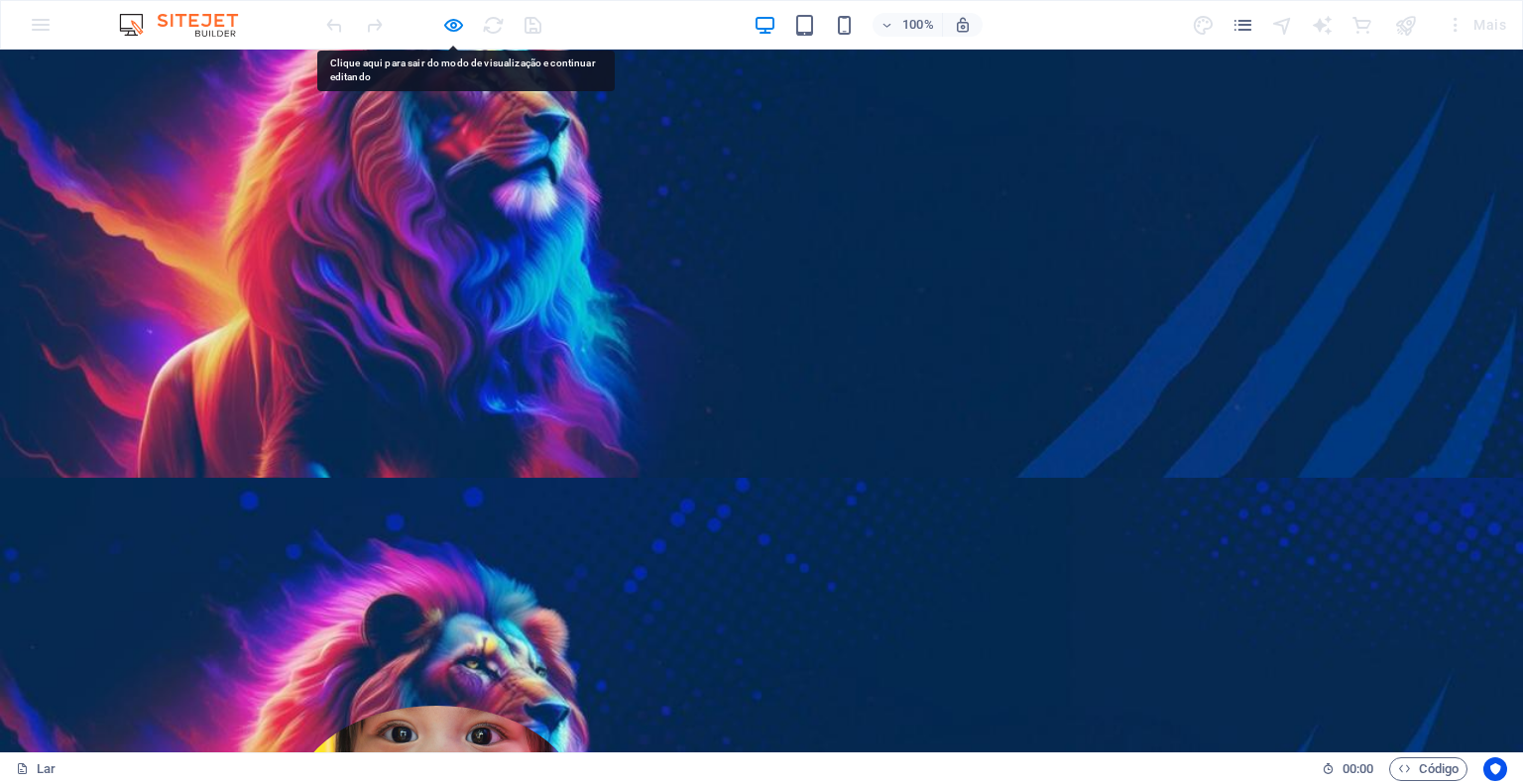 click on "exemplo.oapec.com.br" at bounding box center [605, 486] 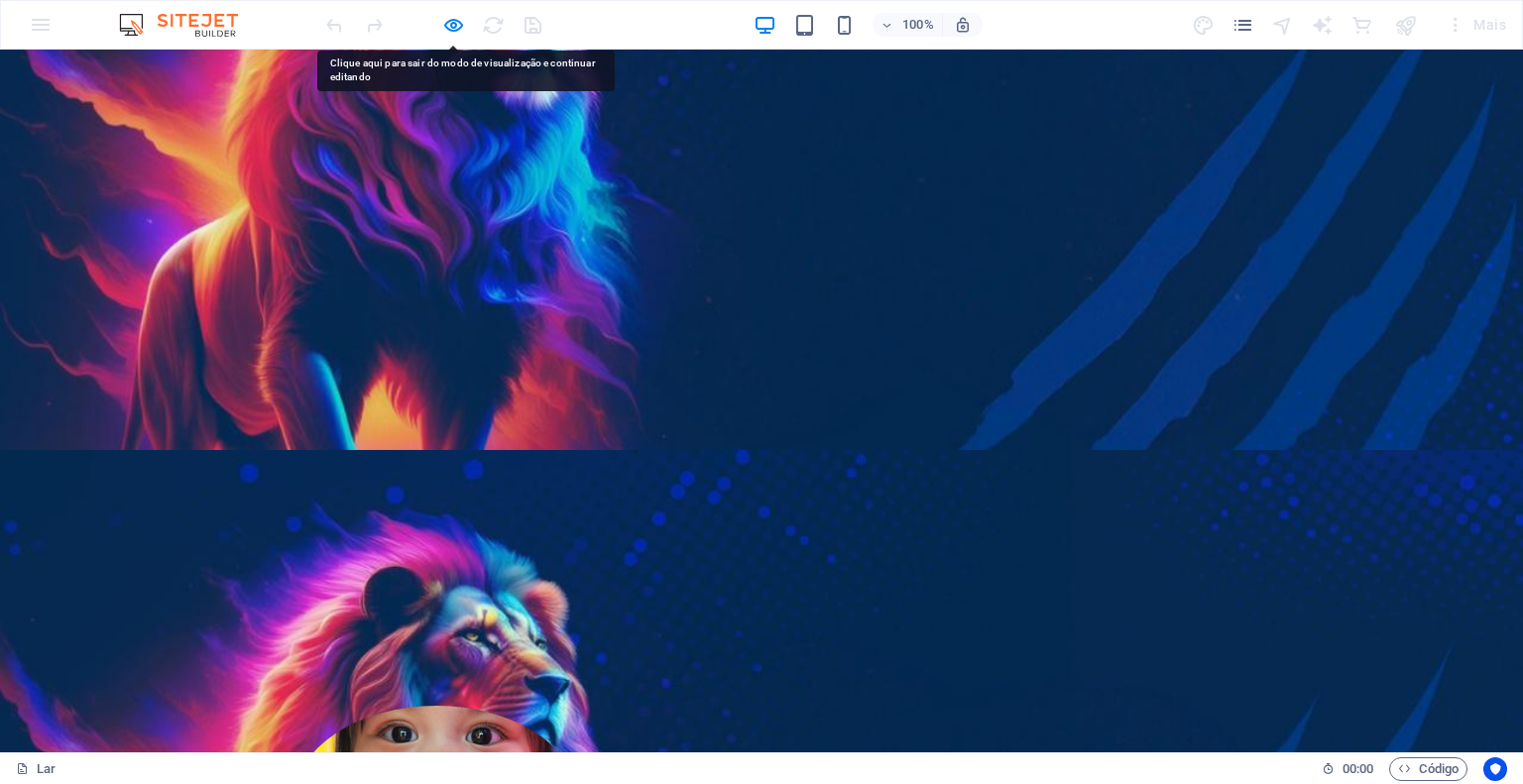 scroll, scrollTop: 0, scrollLeft: 0, axis: both 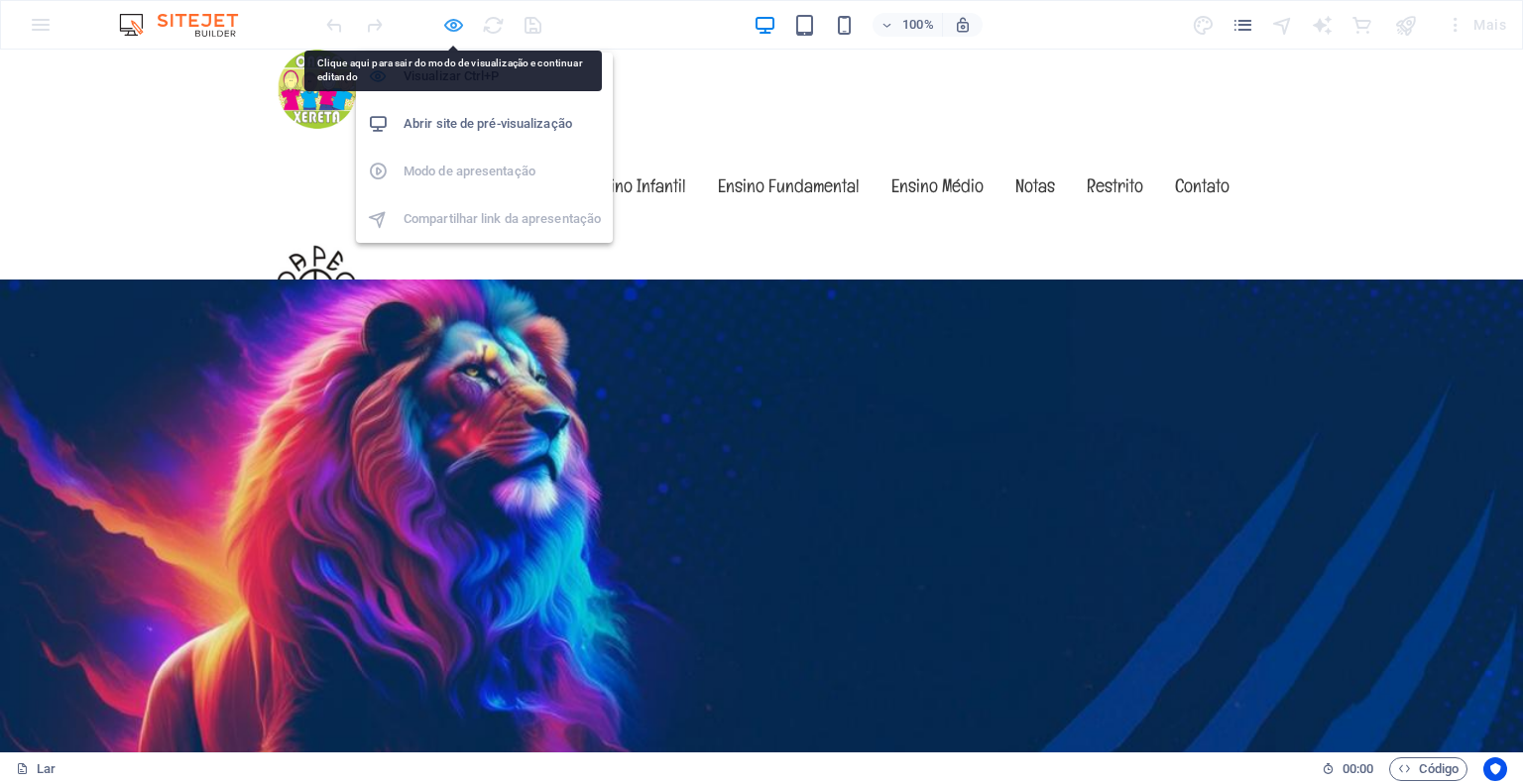 click at bounding box center (453, 25) 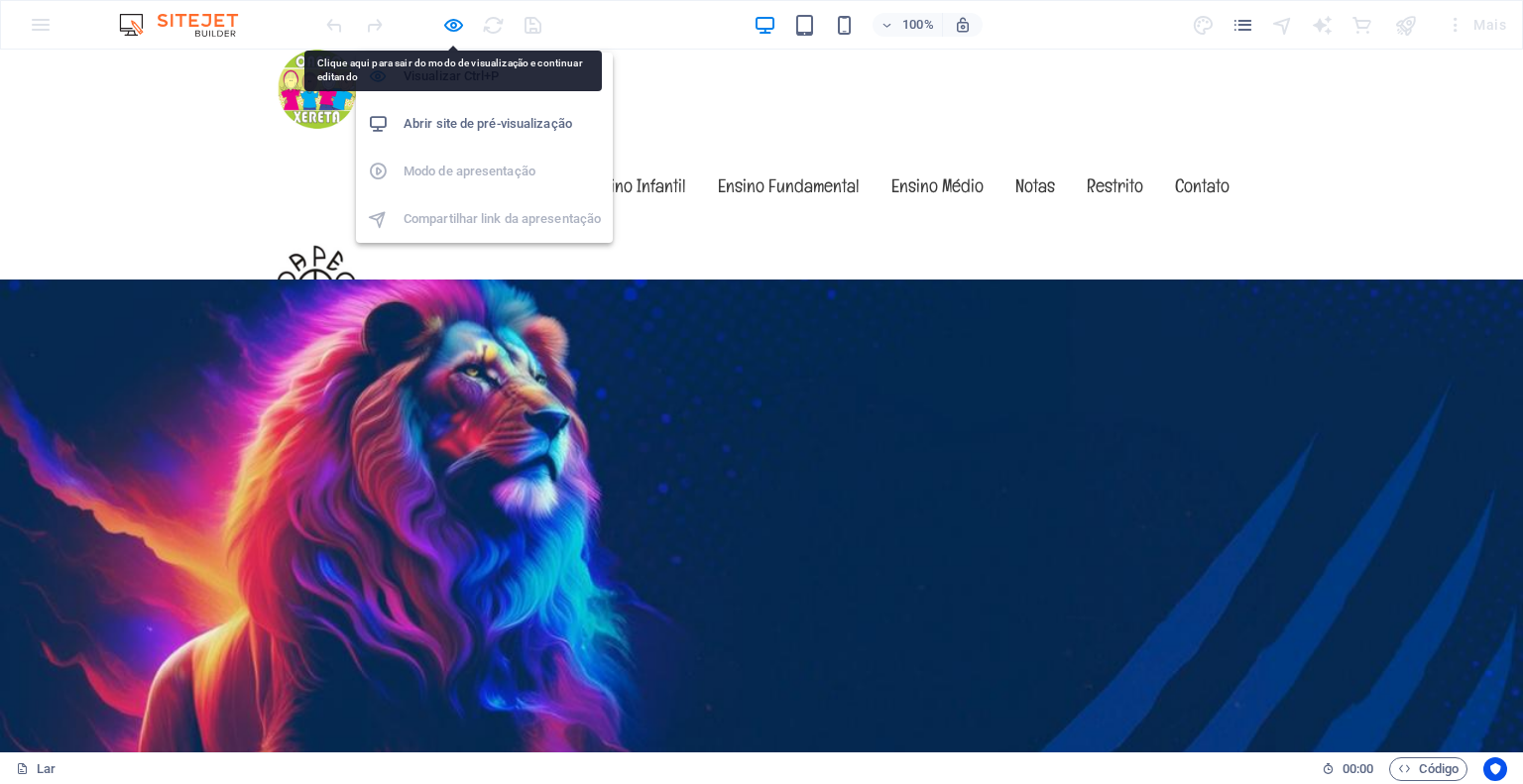 select on "rem" 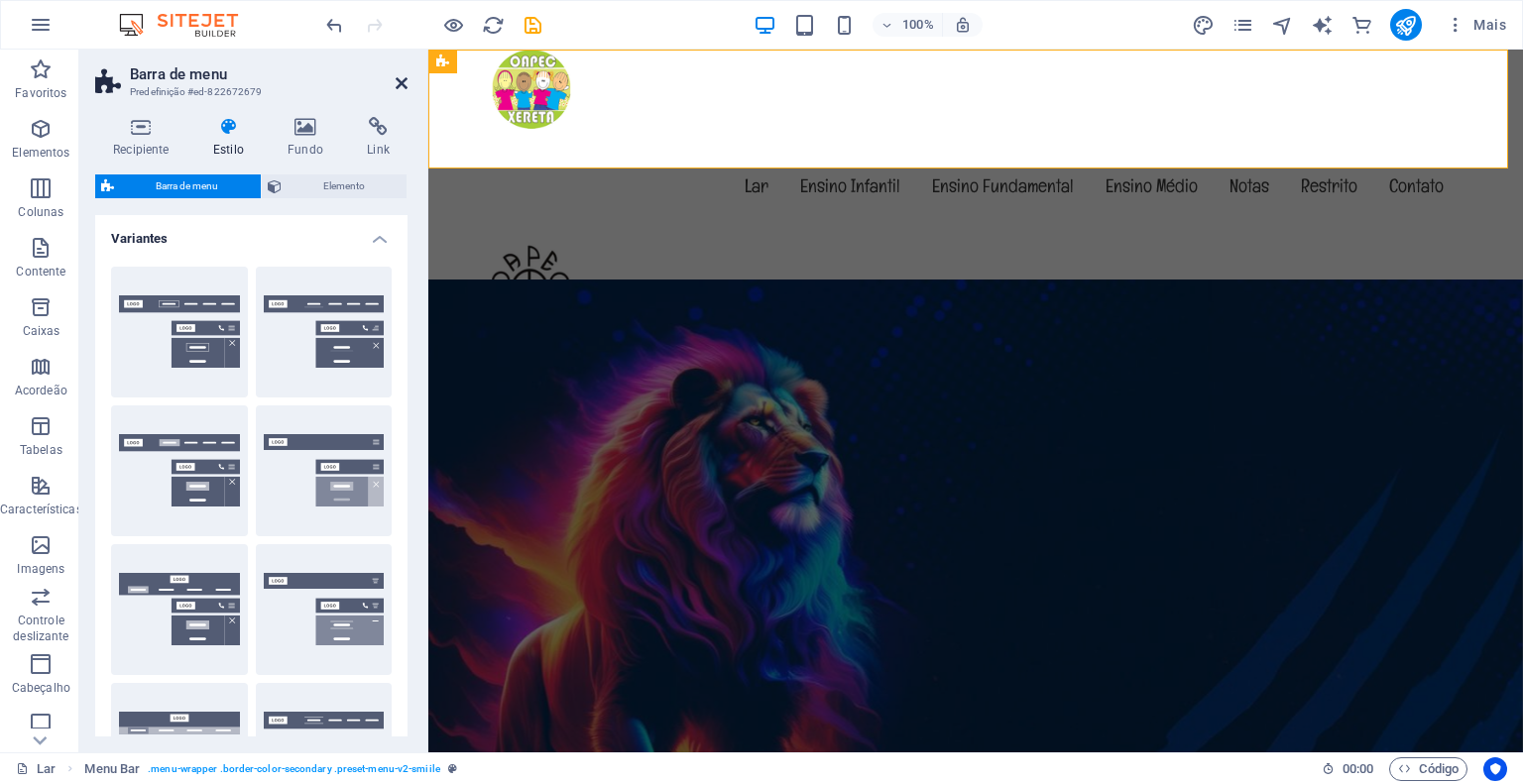 drag, startPoint x: 401, startPoint y: 76, endPoint x: 181, endPoint y: 417, distance: 405.80907 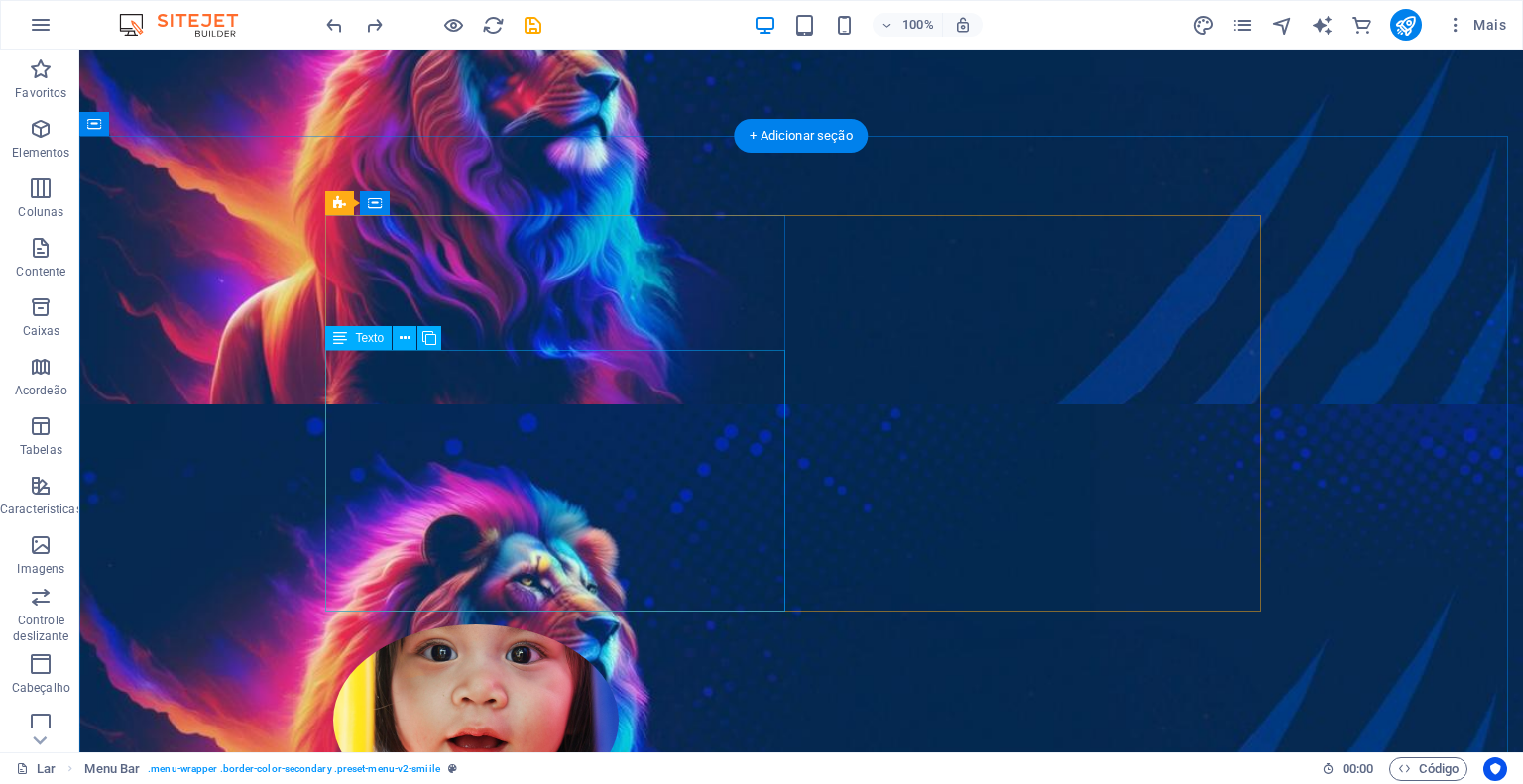 scroll, scrollTop: 0, scrollLeft: 0, axis: both 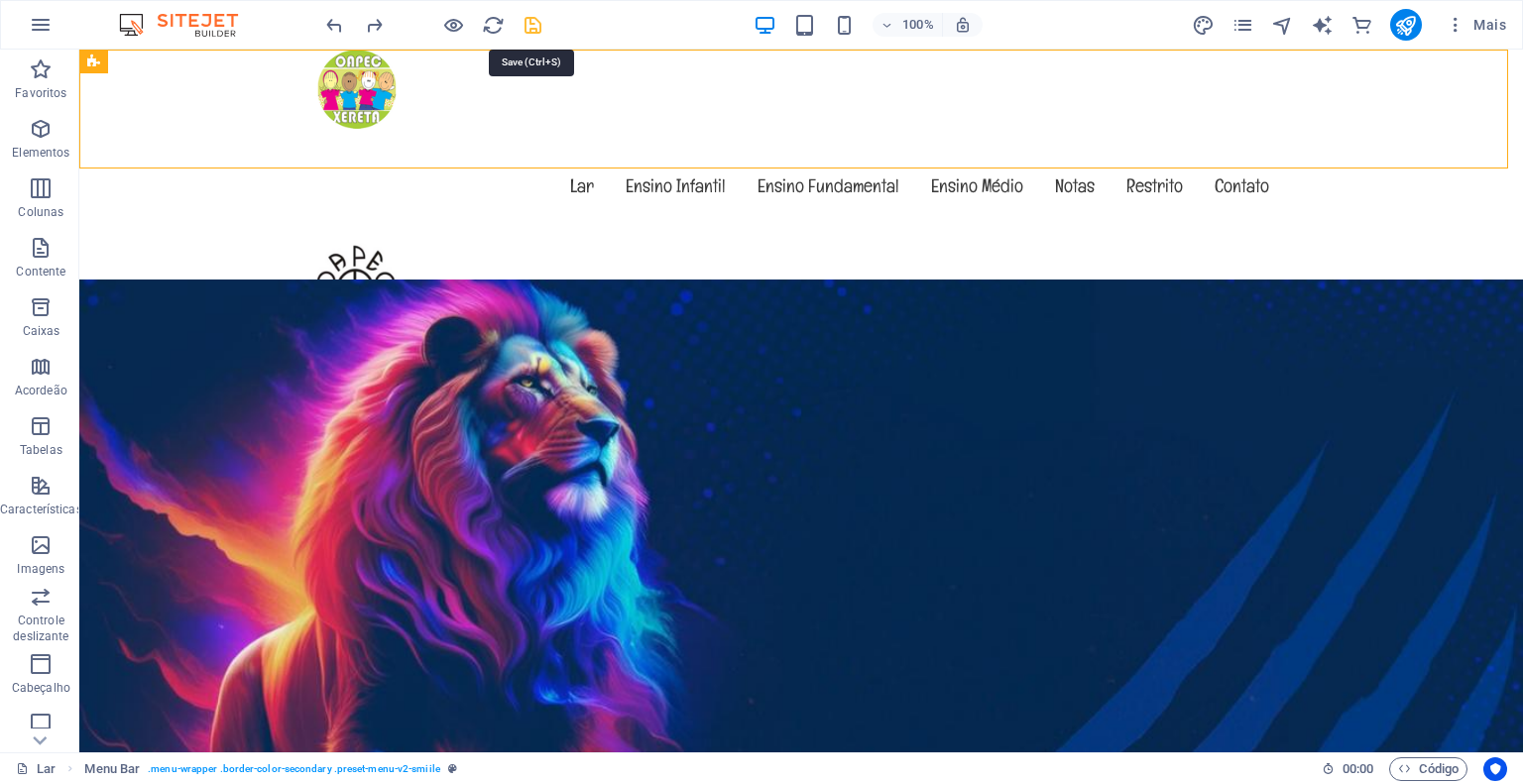 click at bounding box center [532, 25] 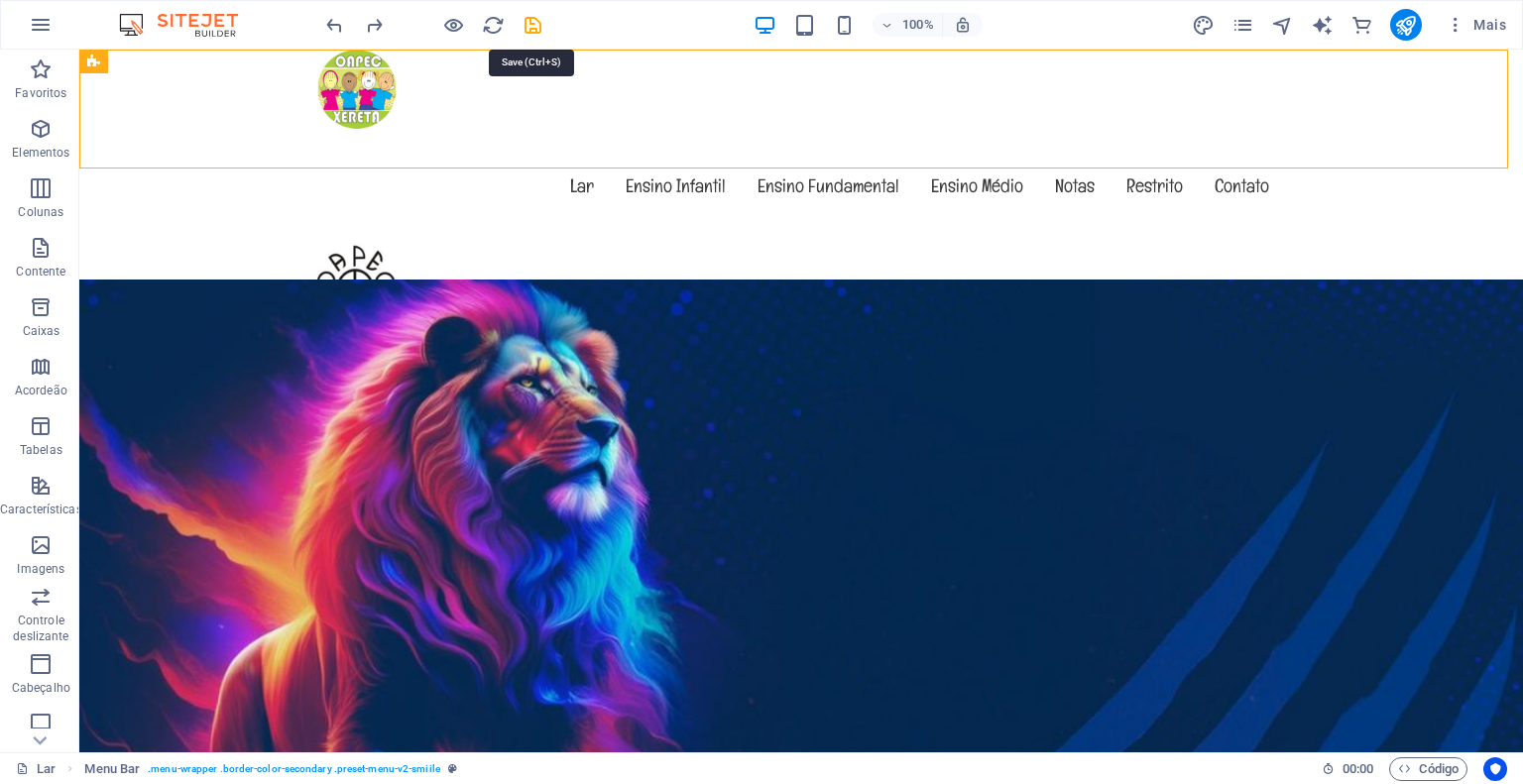 select on "rem" 